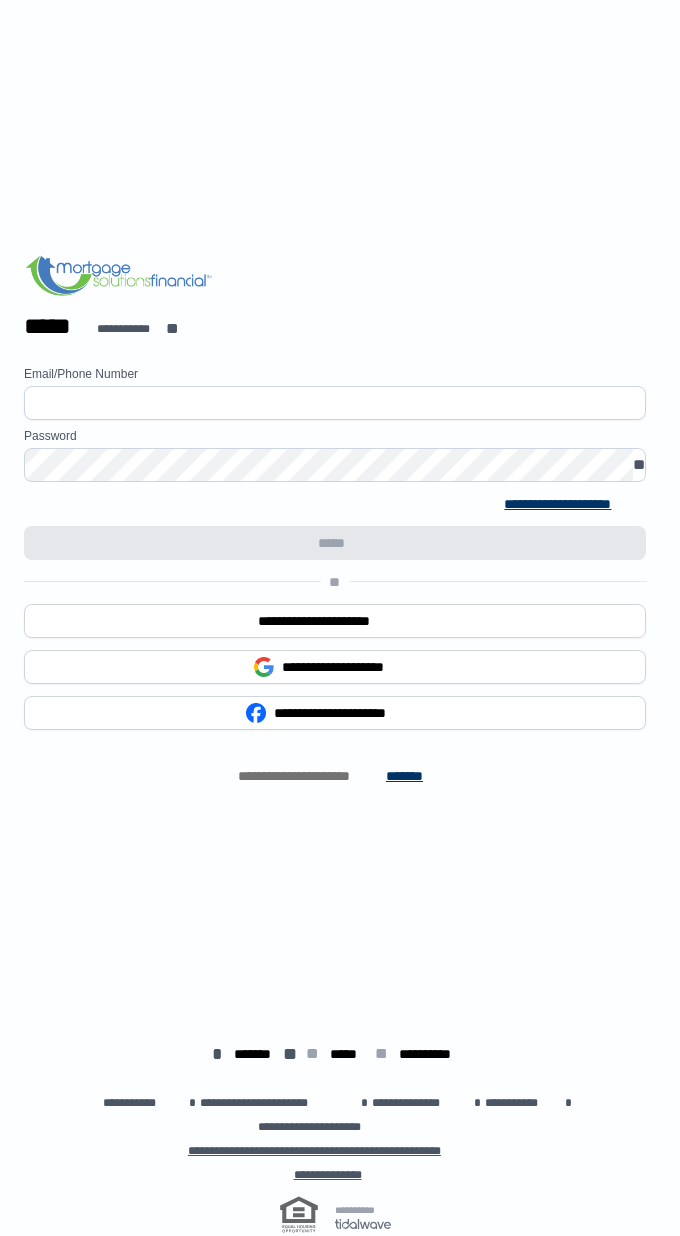 scroll, scrollTop: 0, scrollLeft: 0, axis: both 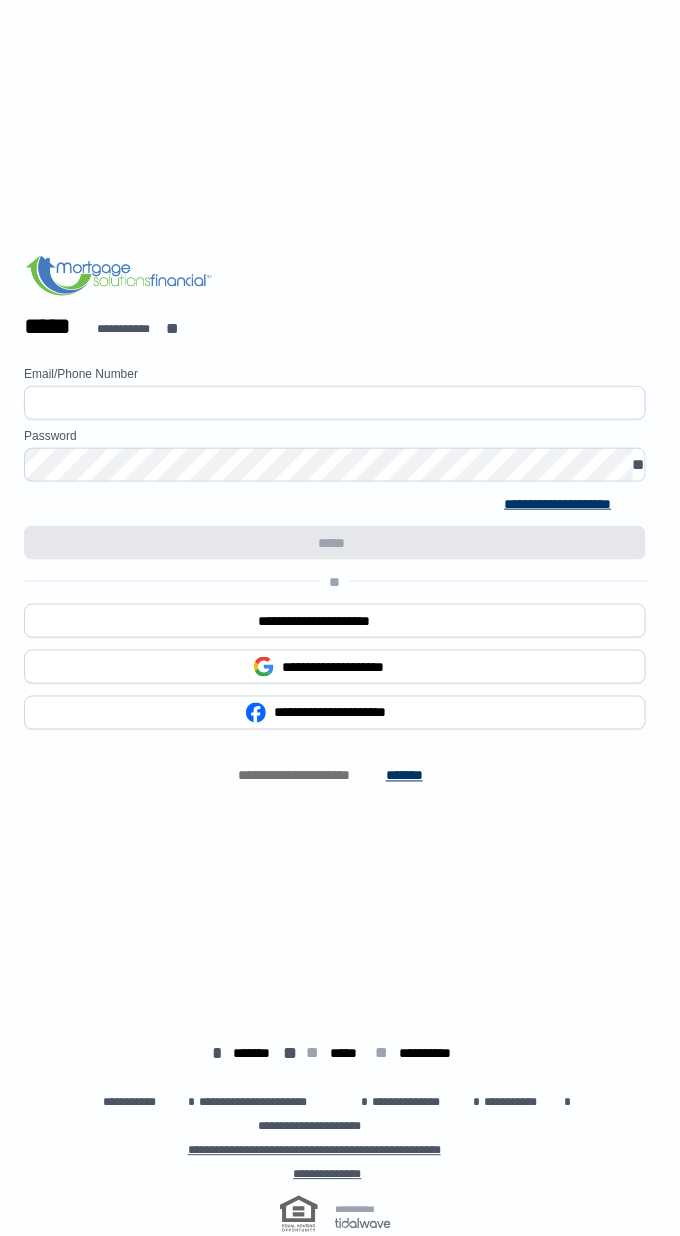 click at bounding box center [335, 403] 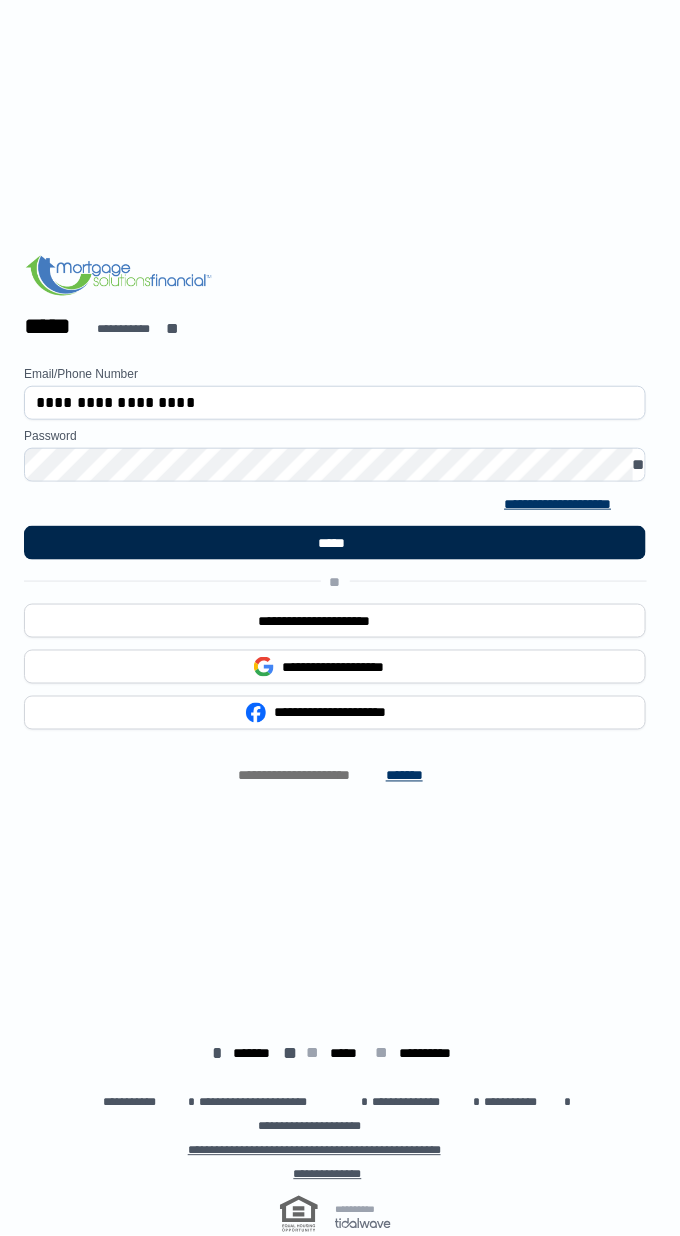 click on "*****" at bounding box center [335, 543] 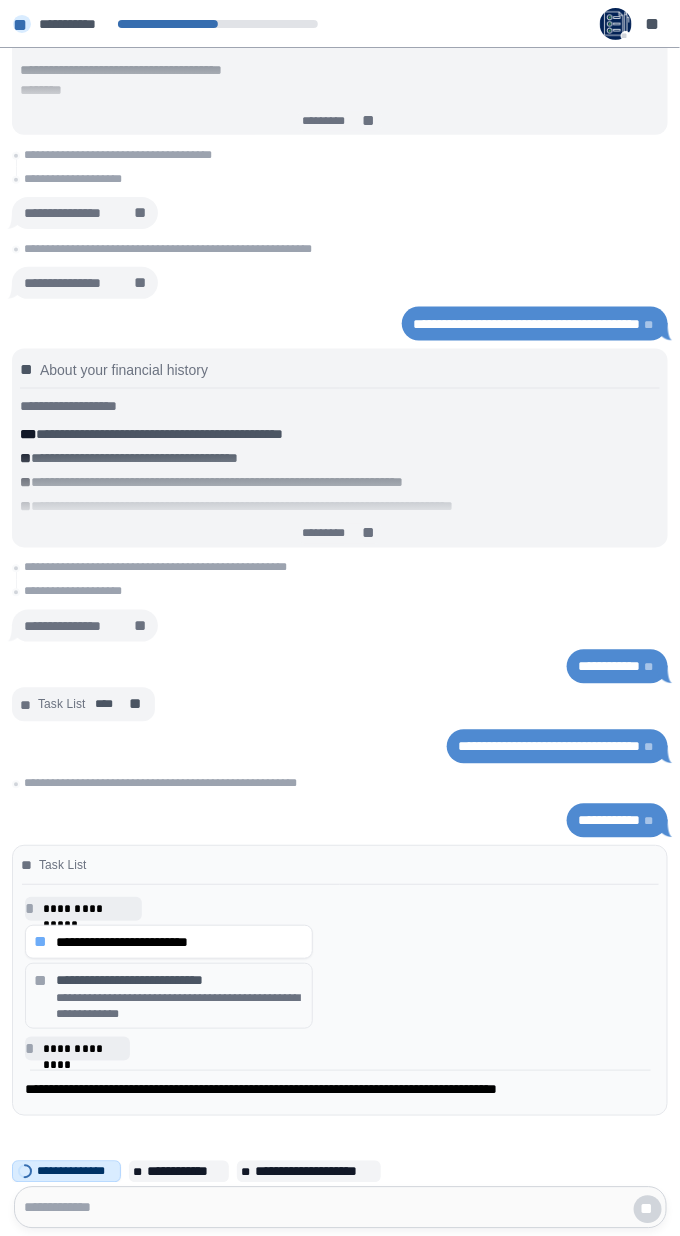 click 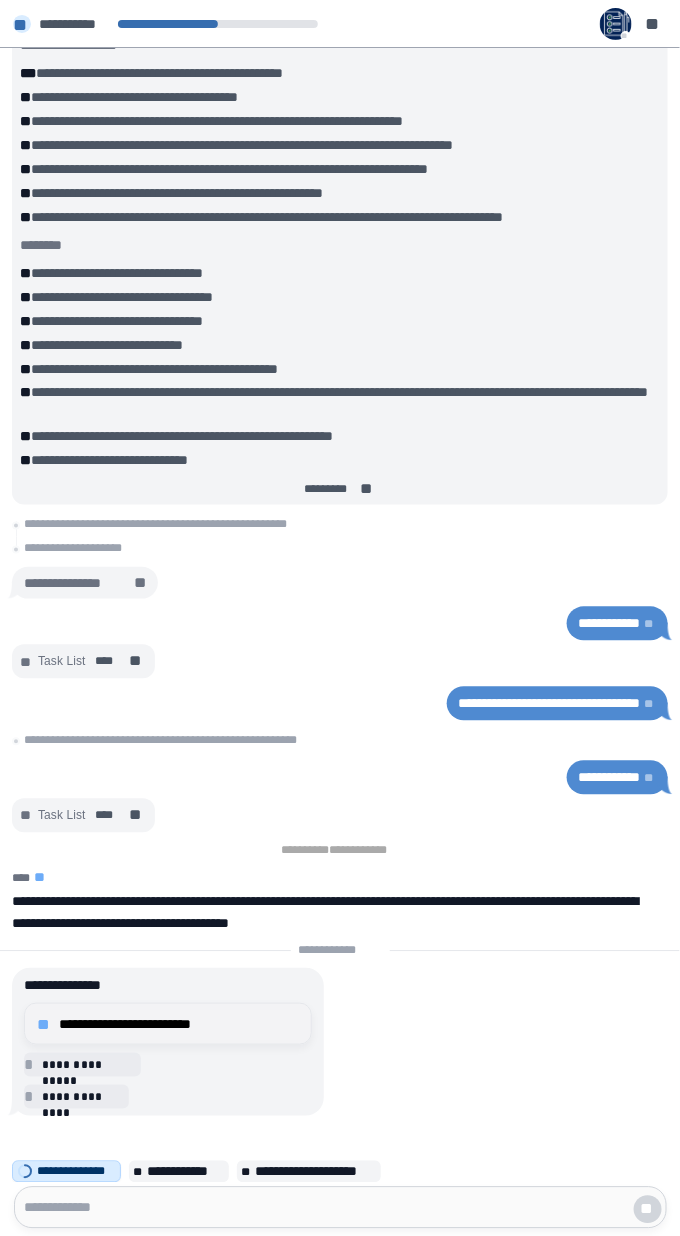 click on "**********" at bounding box center [179, 1024] 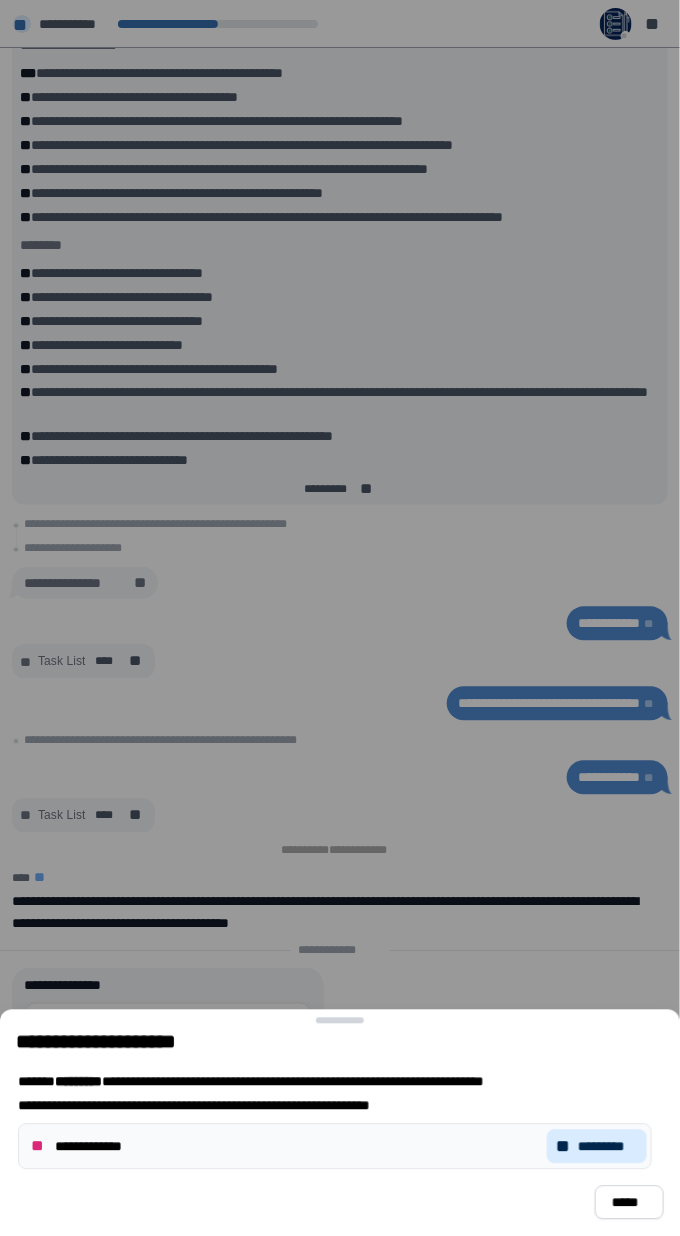 click on "**********" at bounding box center (340, 1106) 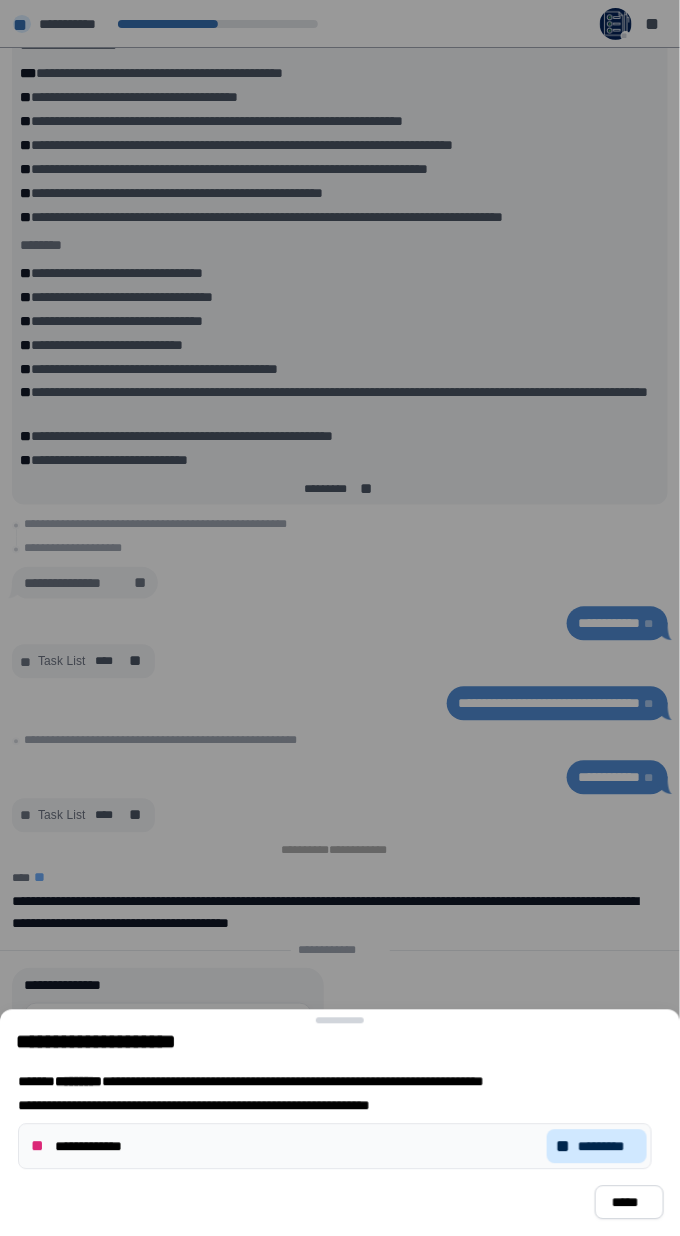 click on "** *********" at bounding box center (597, 1147) 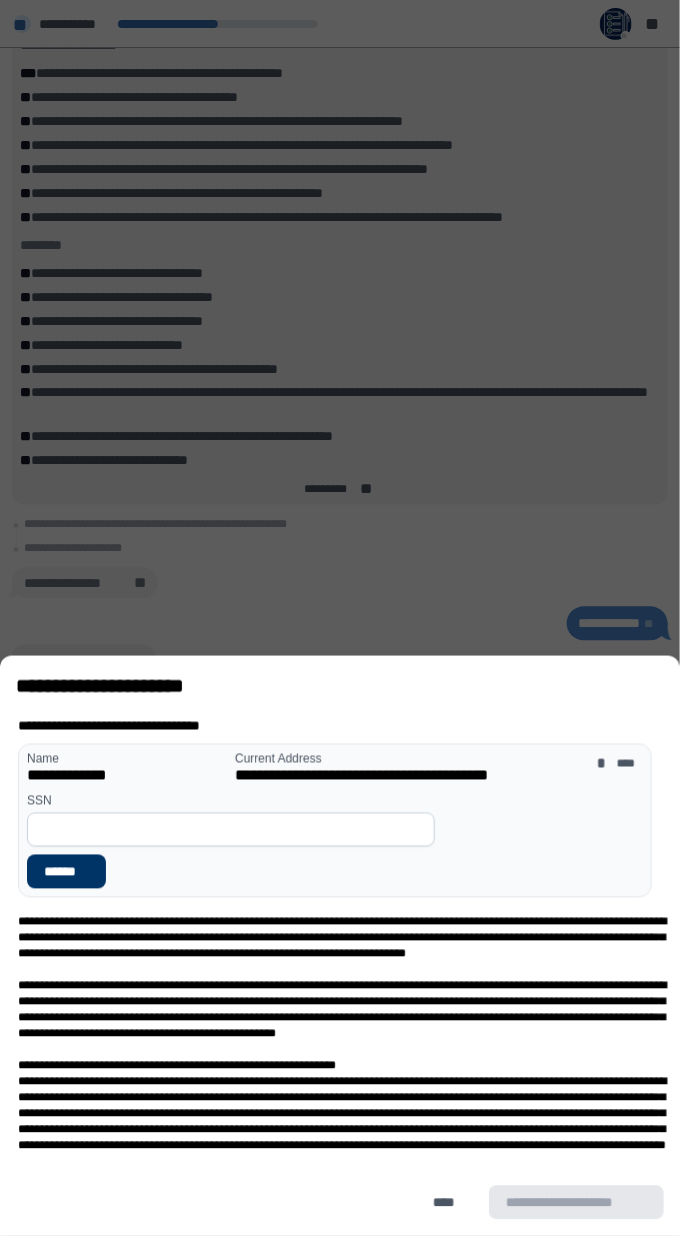 click at bounding box center [231, 830] 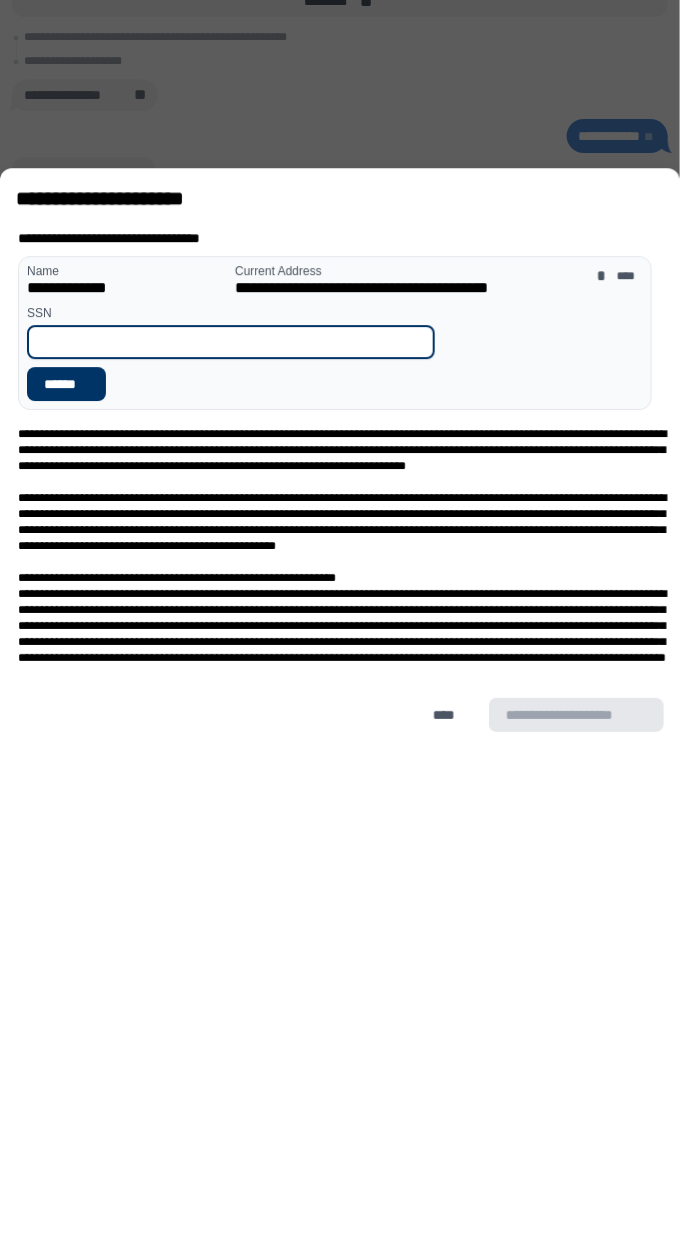 type on "*" 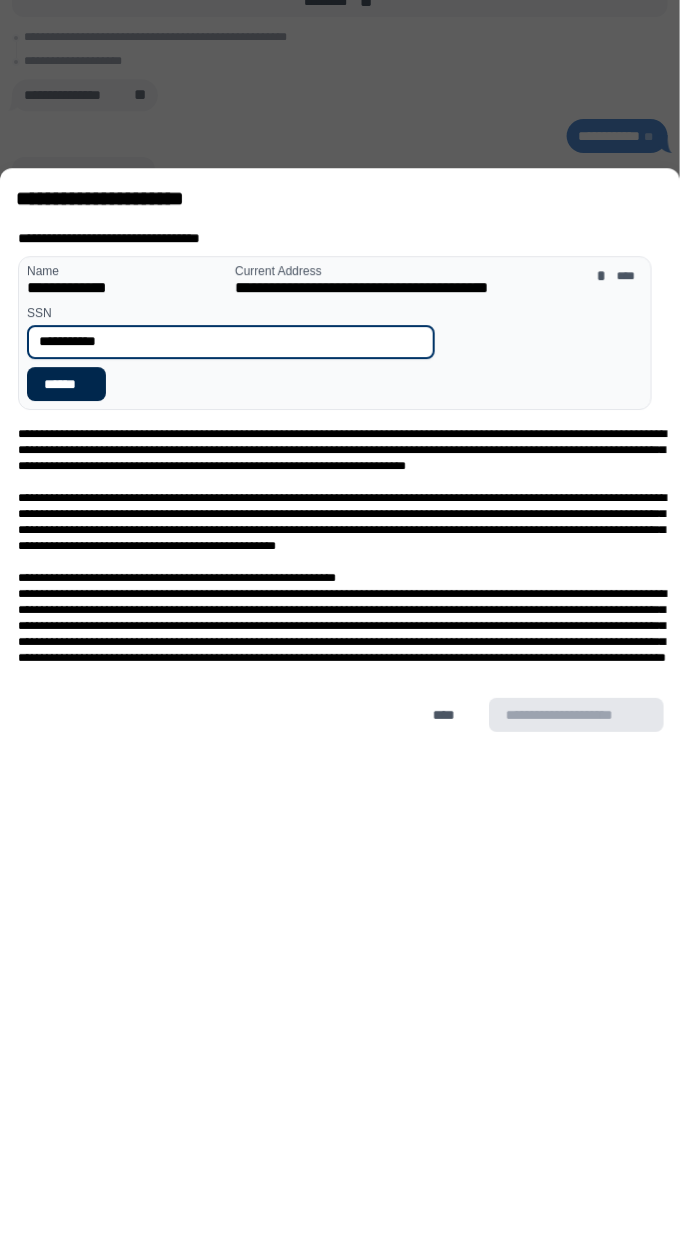 click on "******" at bounding box center [66, 872] 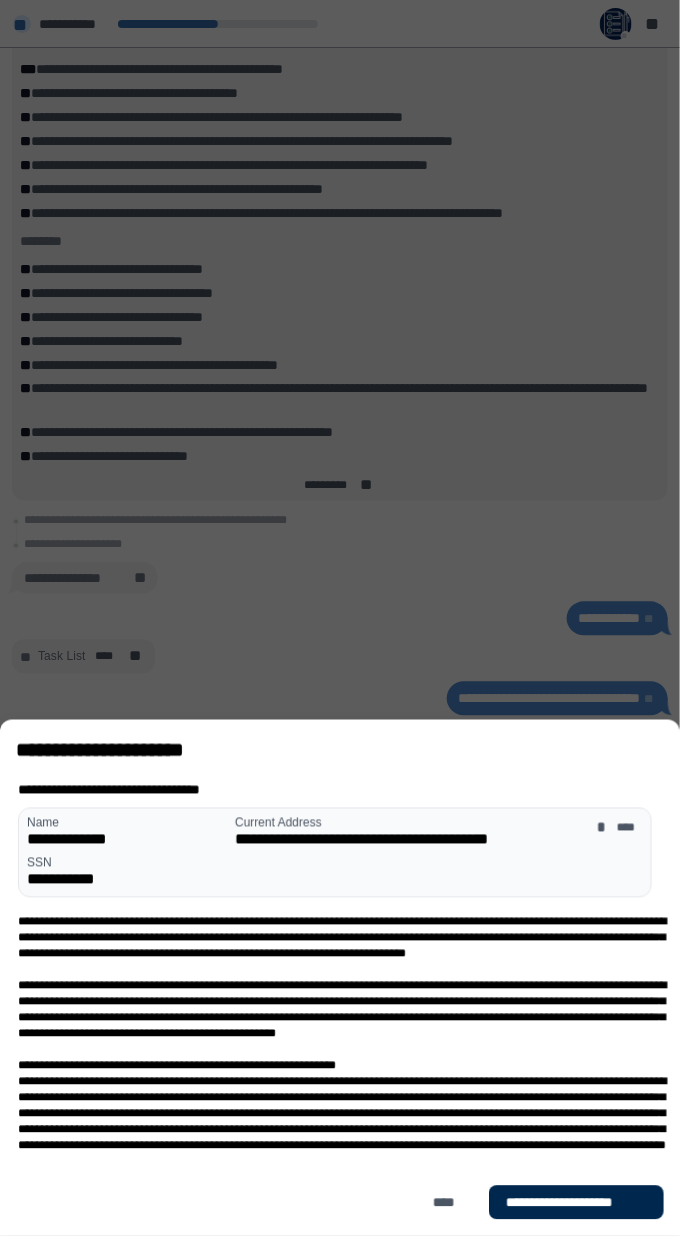click on "**********" at bounding box center [576, 1203] 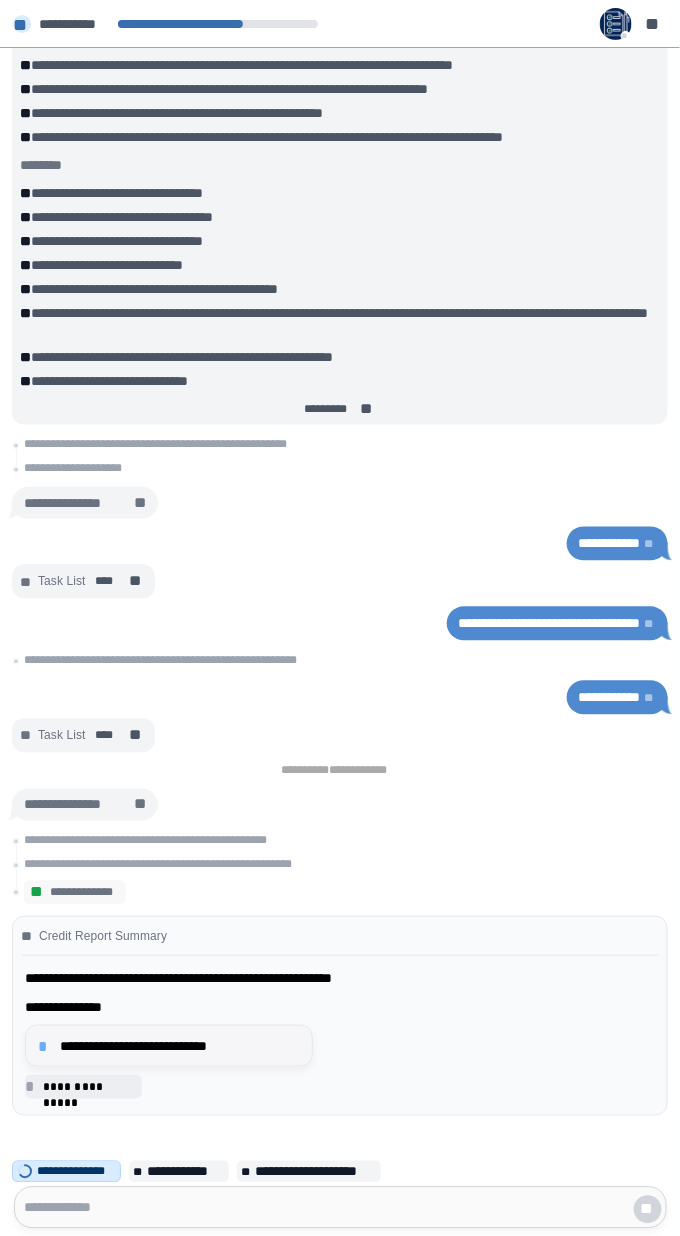 click on "**********" at bounding box center (169, 1046) 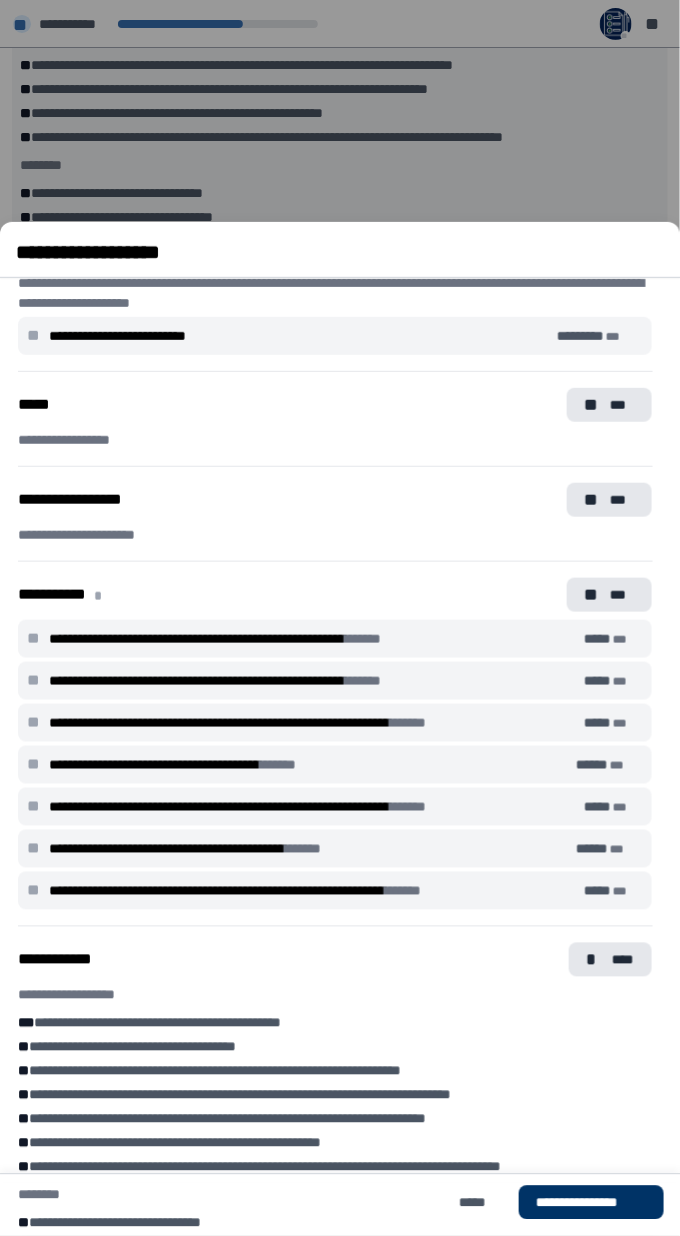 scroll, scrollTop: 237, scrollLeft: 0, axis: vertical 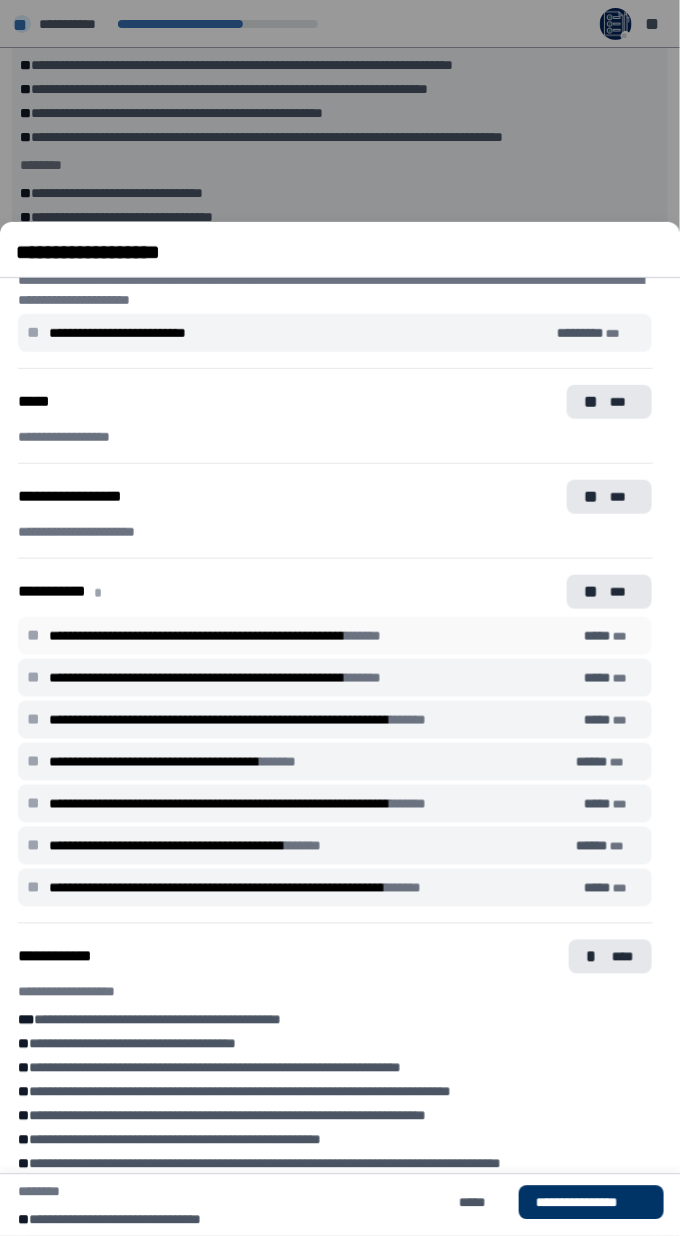 click on "* ***** *" at bounding box center [363, 636] 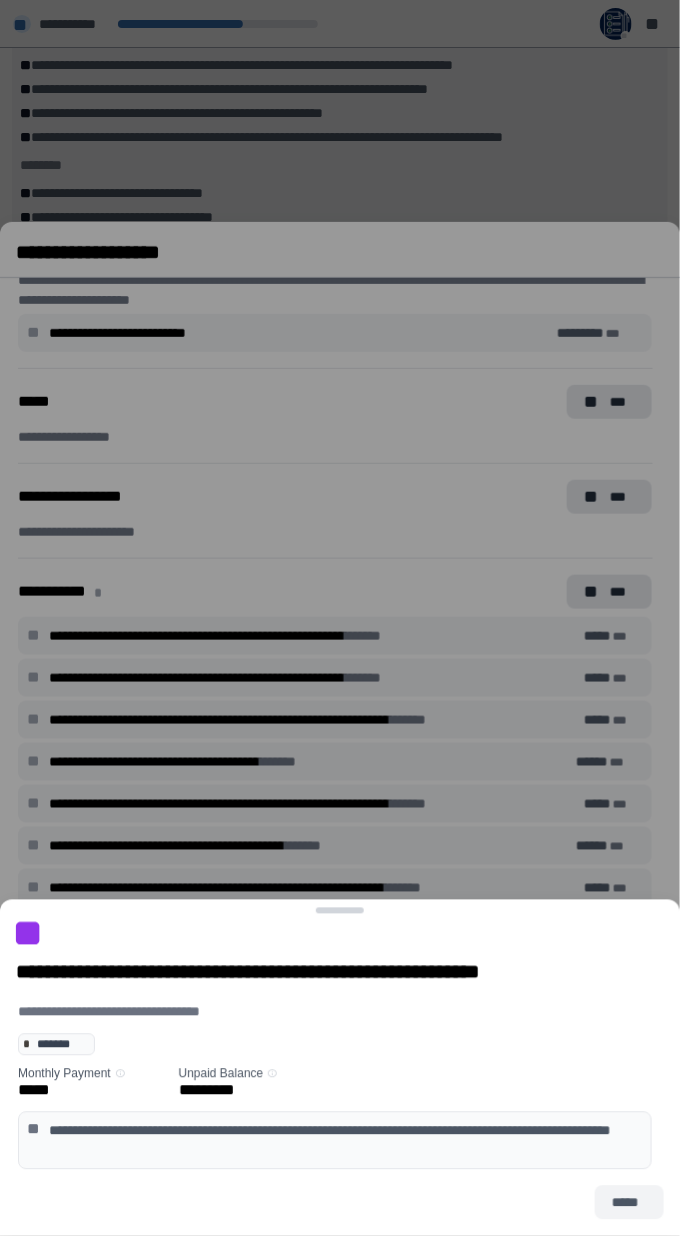 click on "*****" at bounding box center [629, 1203] 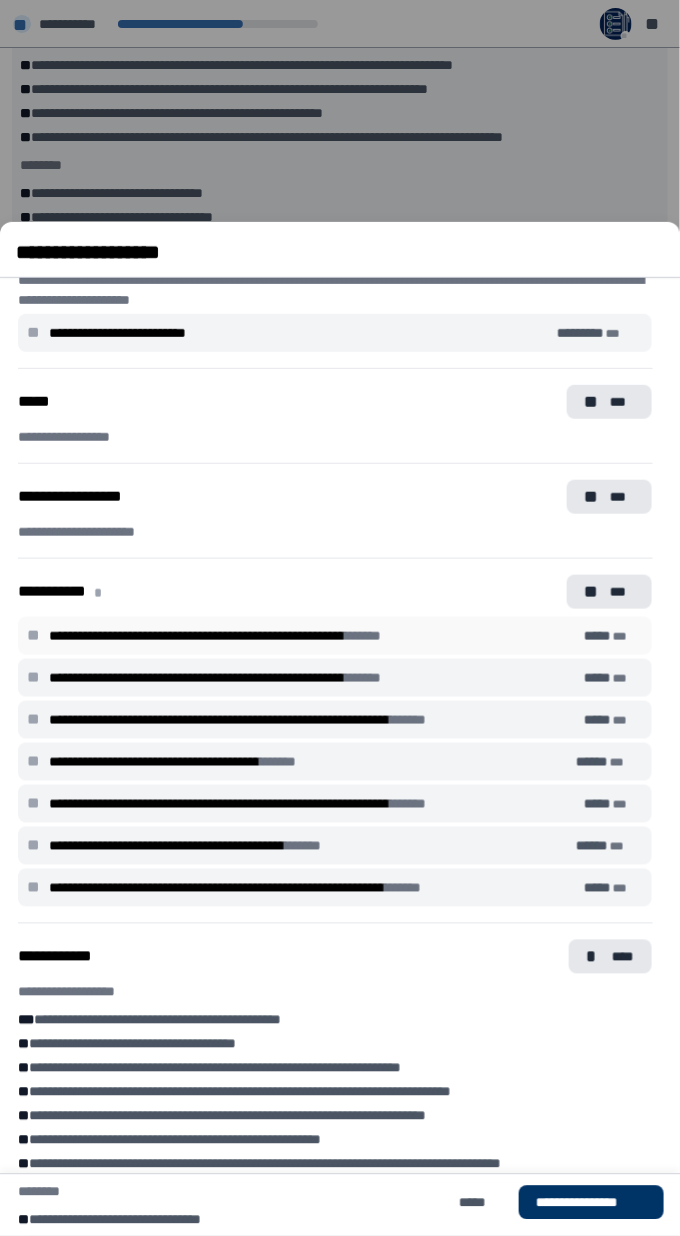 click on "***" at bounding box center (620, 637) 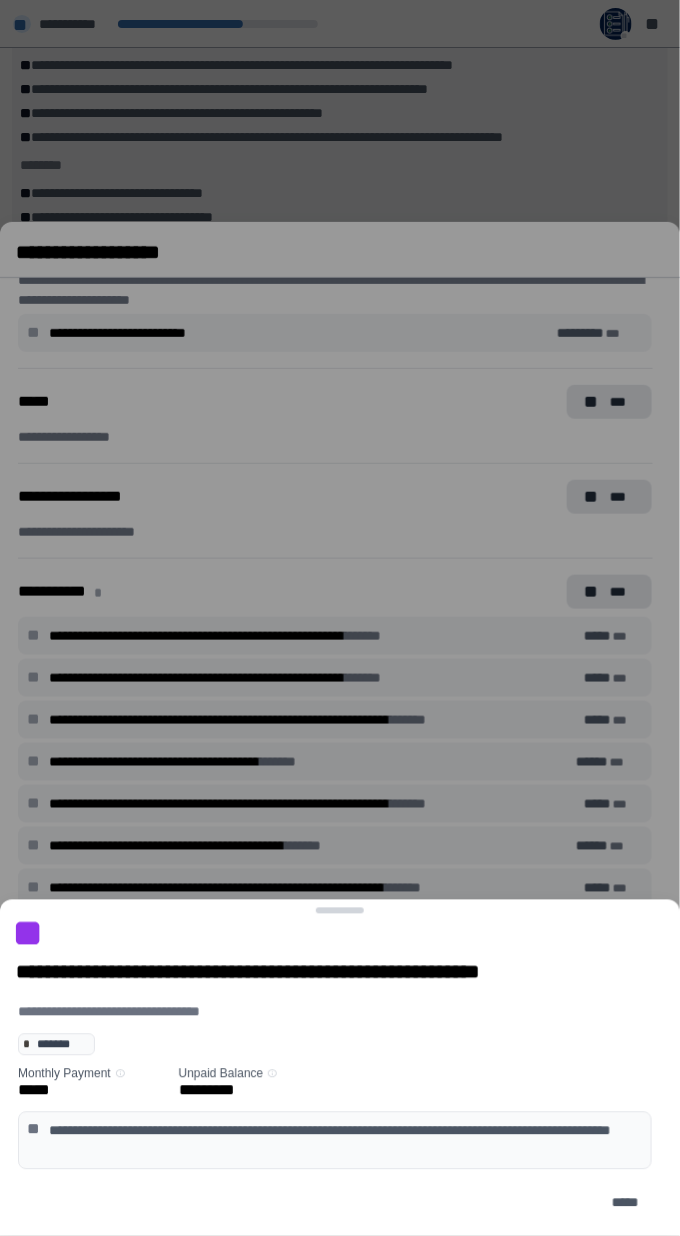 click at bounding box center [340, 618] 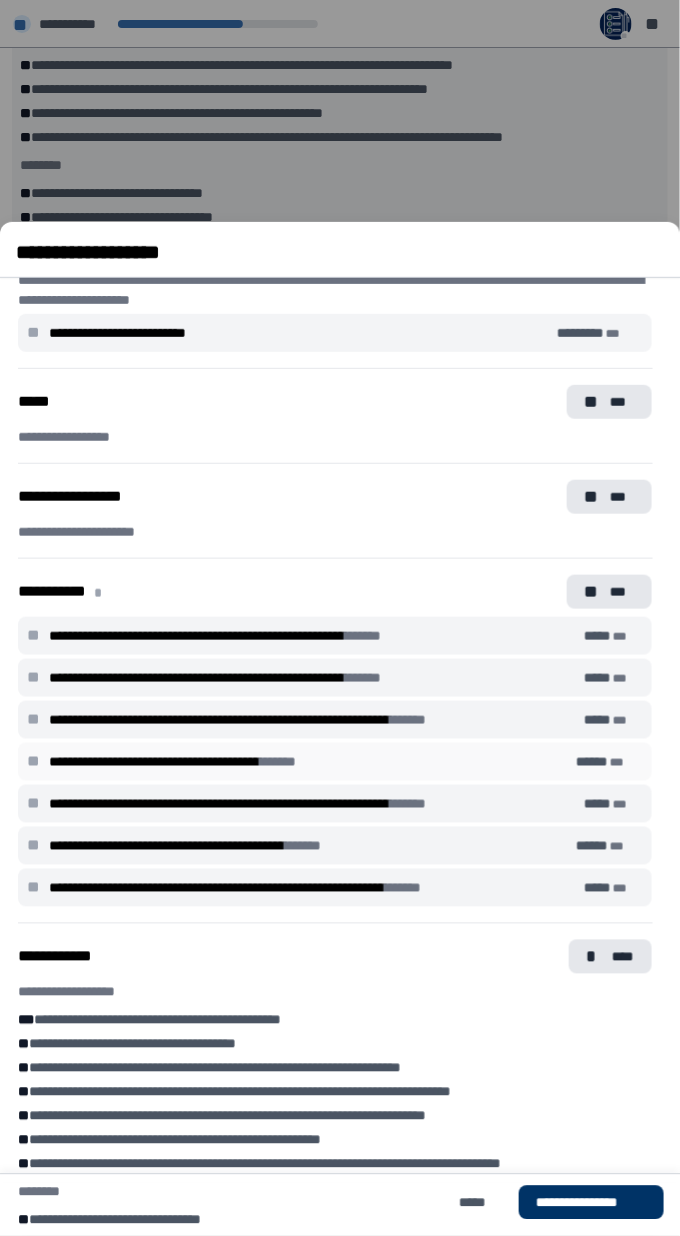 click on "****** ***" at bounding box center (610, 762) 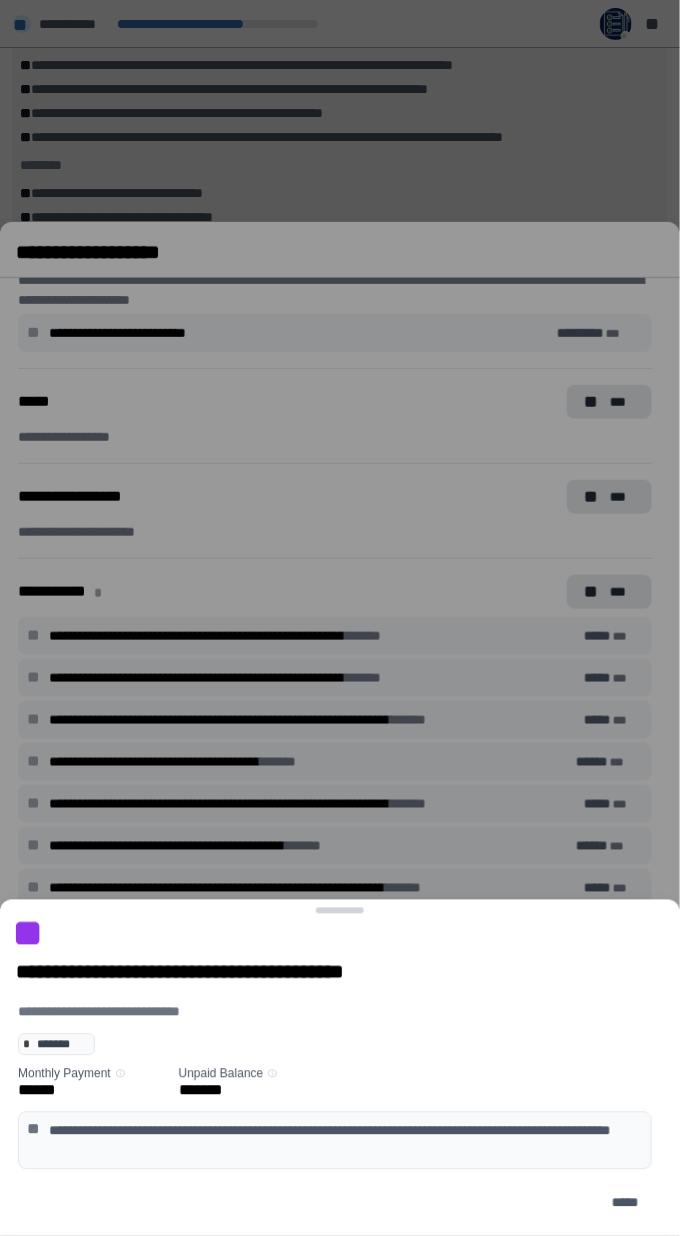 click at bounding box center (340, 618) 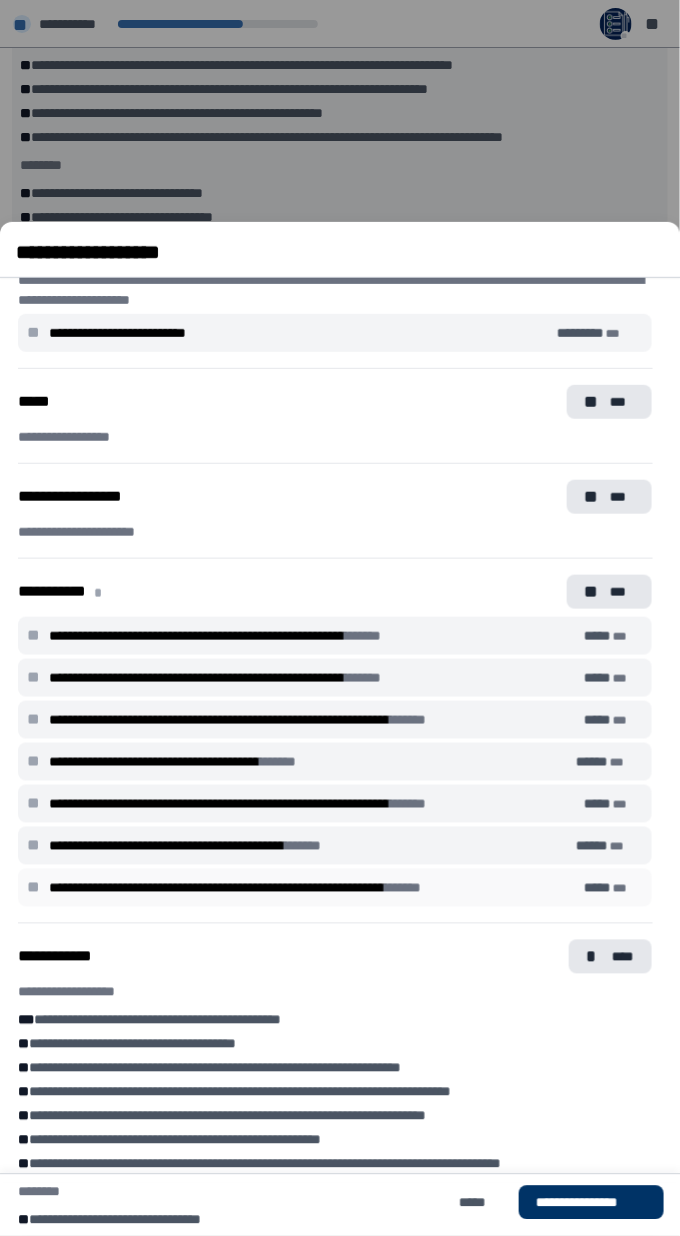 click on "**********" at bounding box center (291, 888) 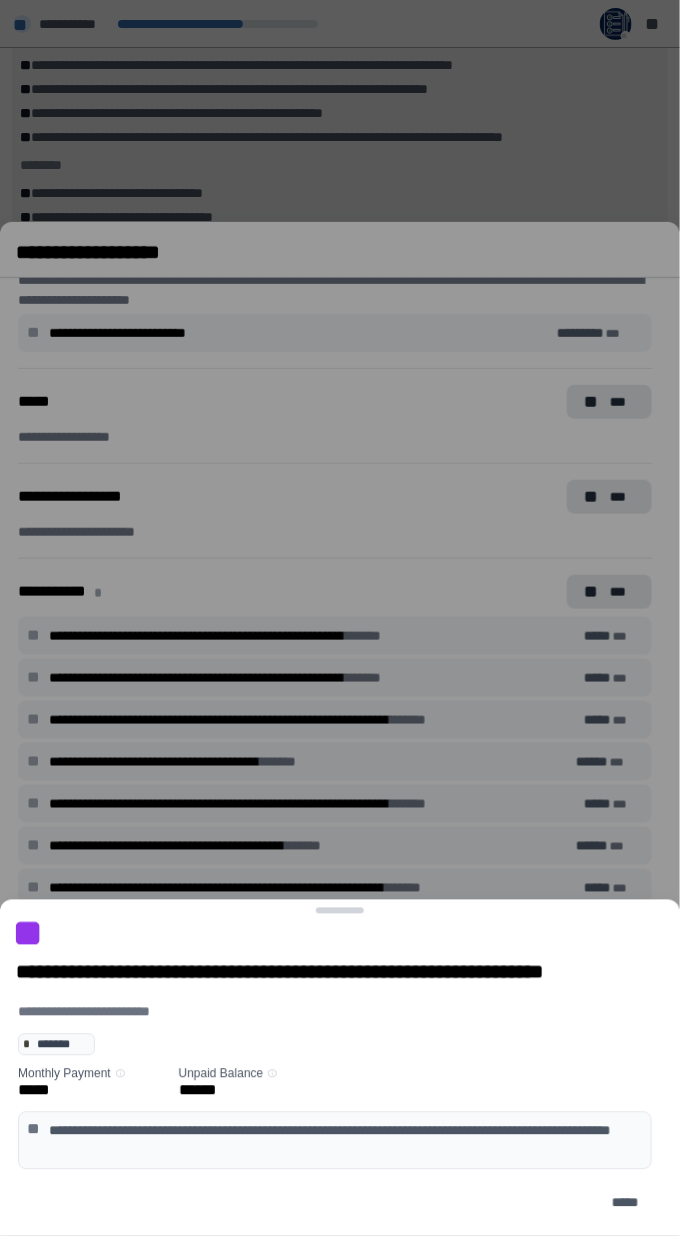 click at bounding box center [340, 618] 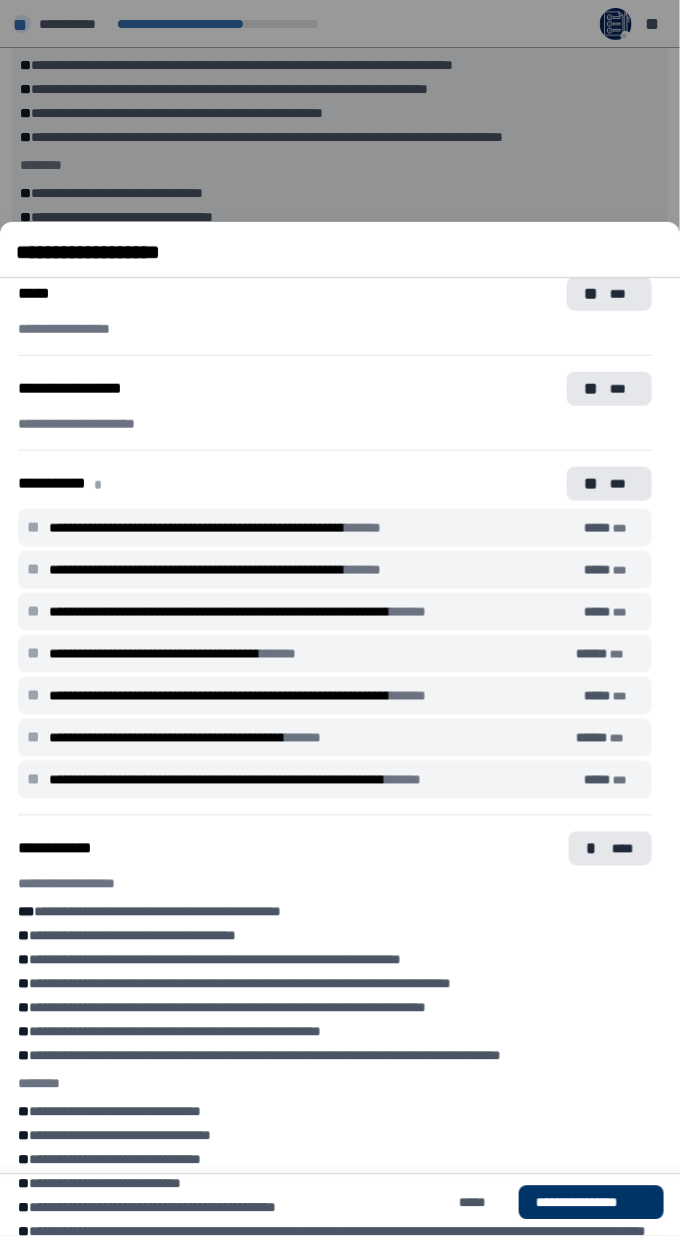 scroll, scrollTop: 402, scrollLeft: 0, axis: vertical 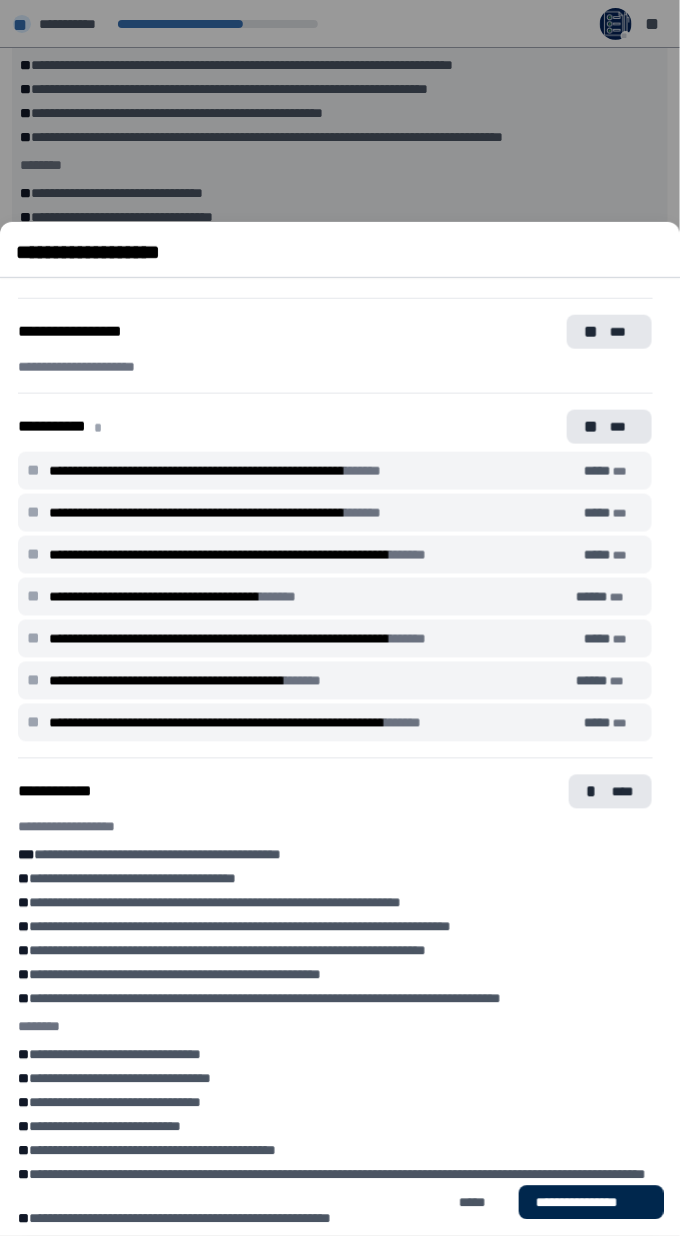 click on "**********" at bounding box center [591, 1203] 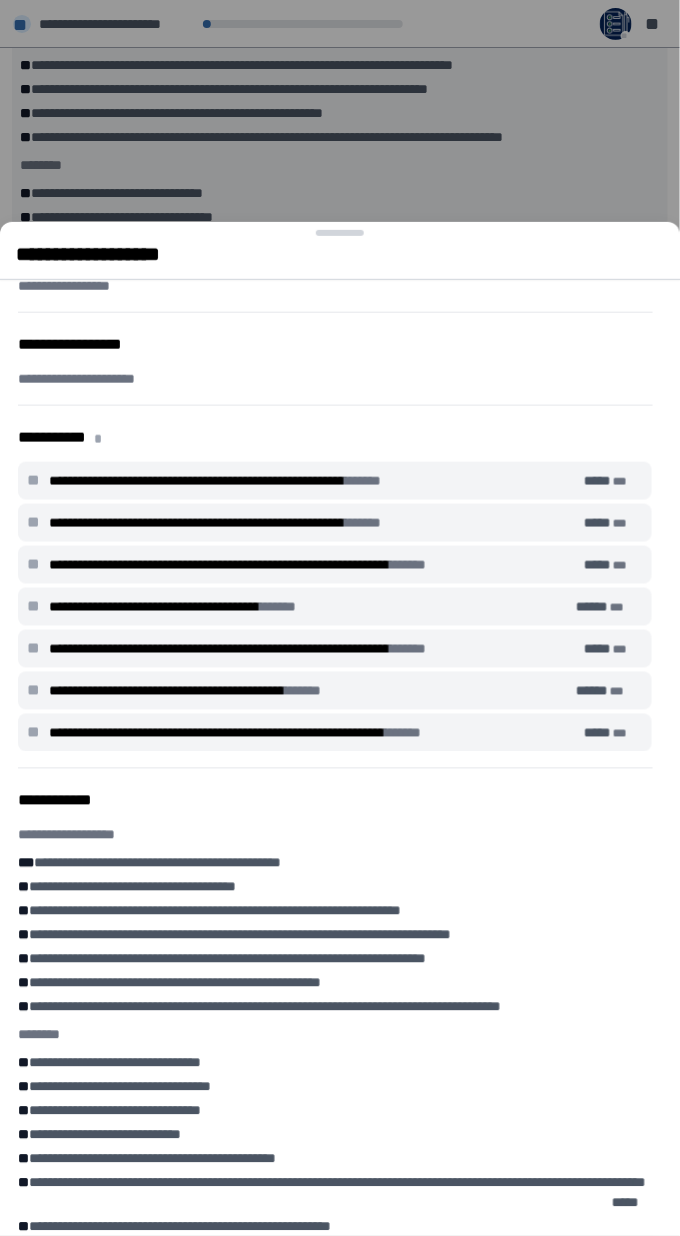 scroll, scrollTop: 410, scrollLeft: 0, axis: vertical 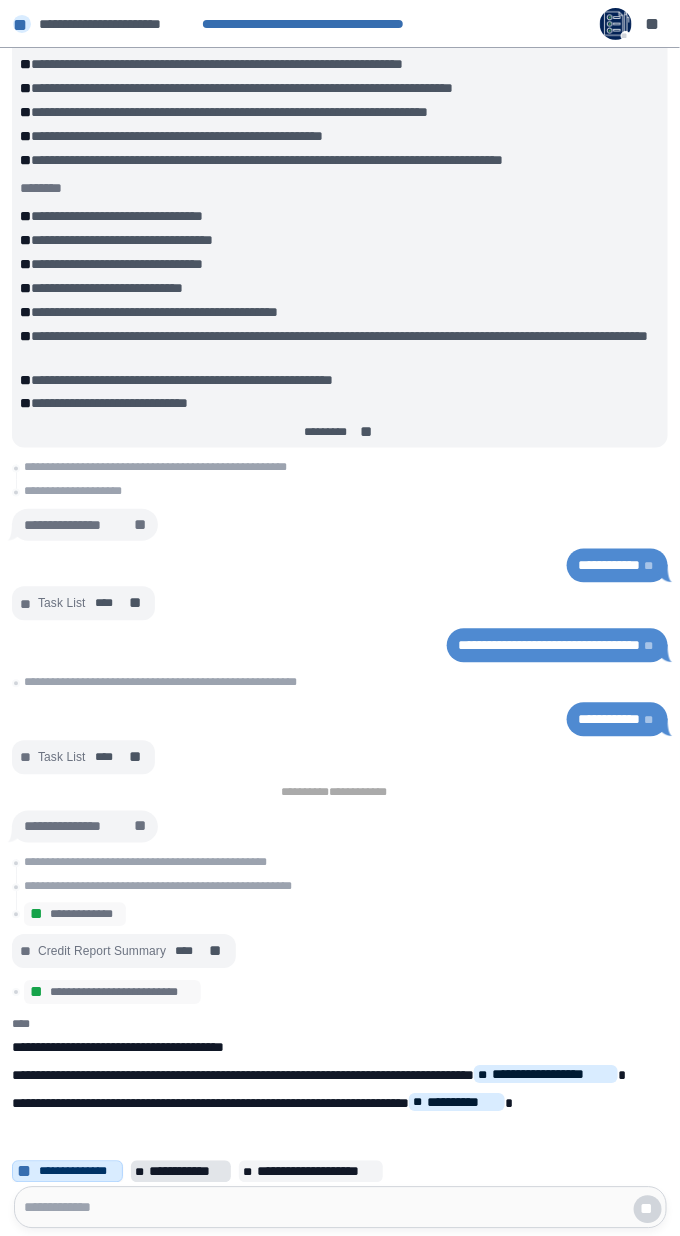 click on "**********" at bounding box center (188, 1172) 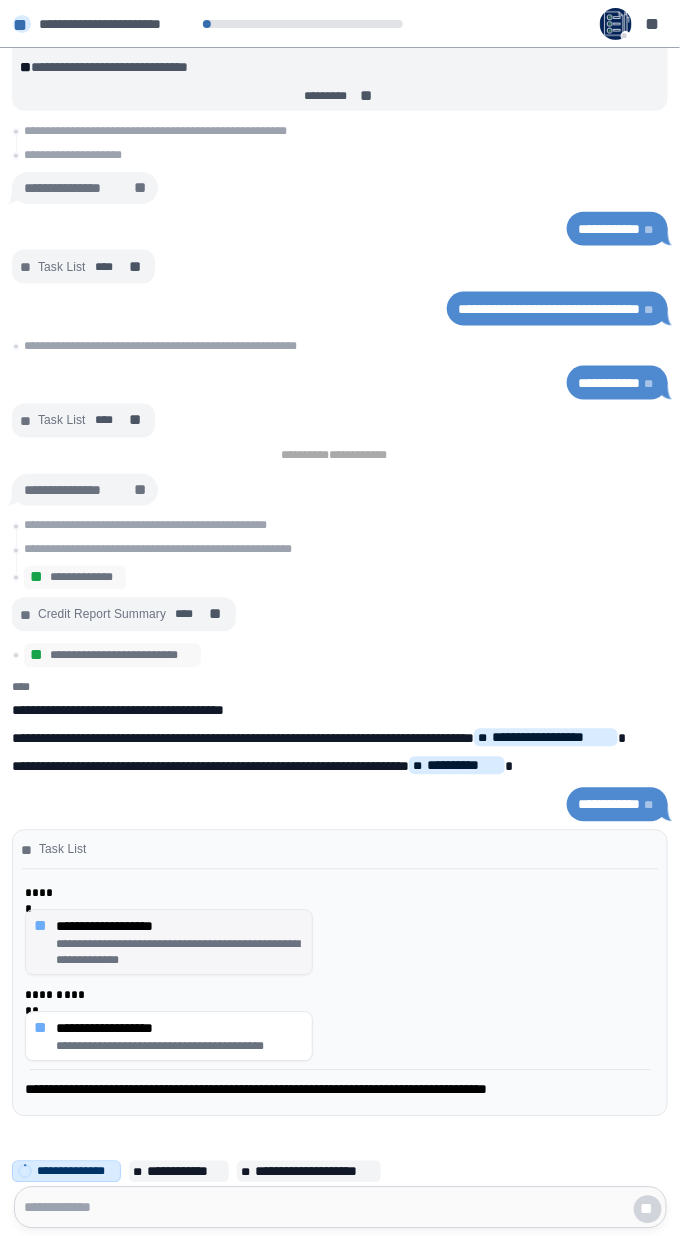 click on "**********" at bounding box center (180, 953) 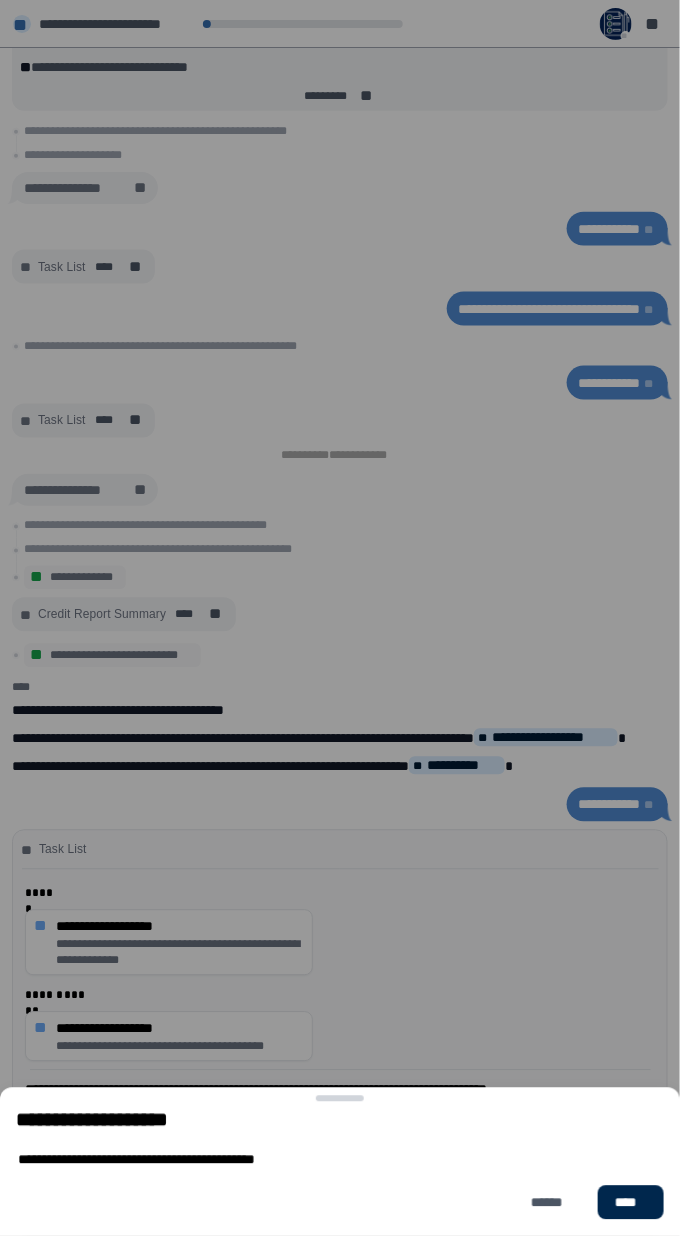 click on "****" at bounding box center (631, 1203) 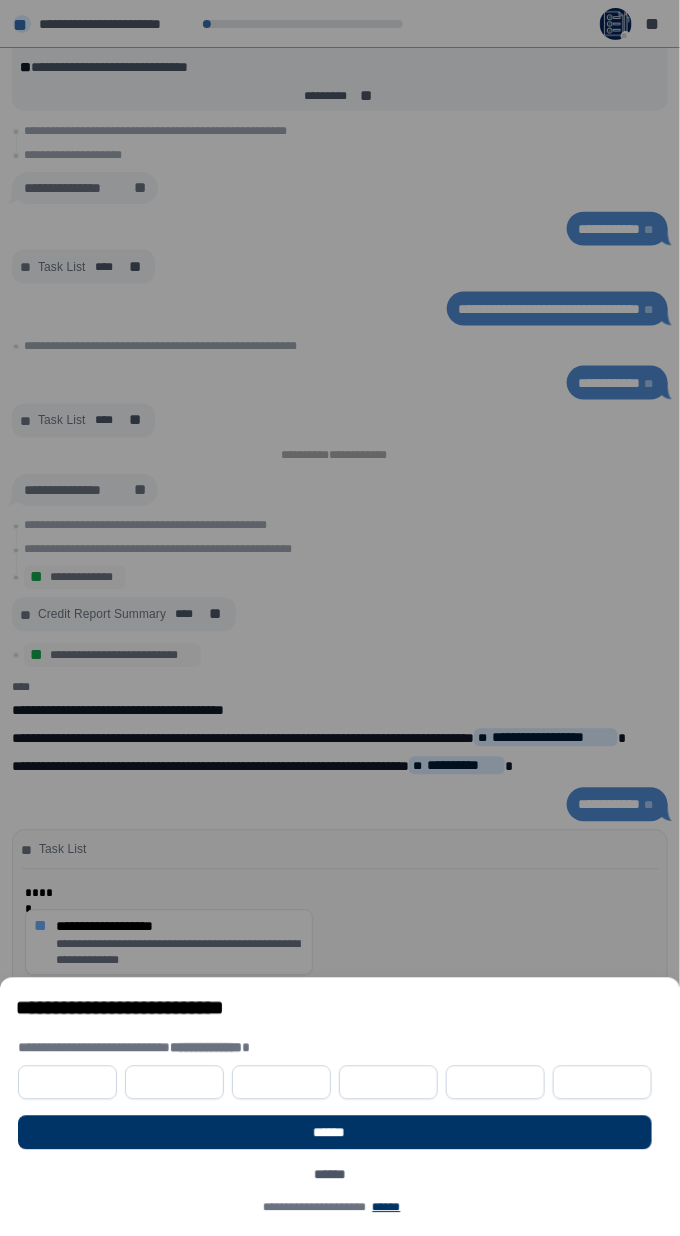 click at bounding box center [67, 1083] 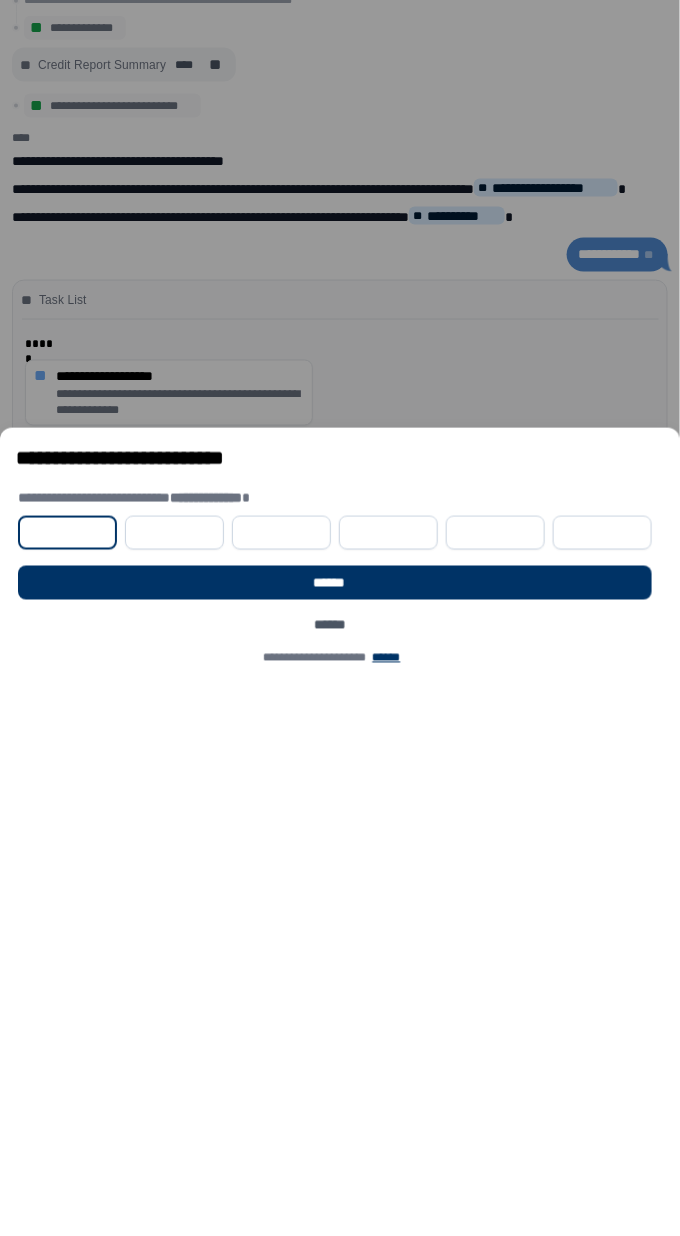 type on "******" 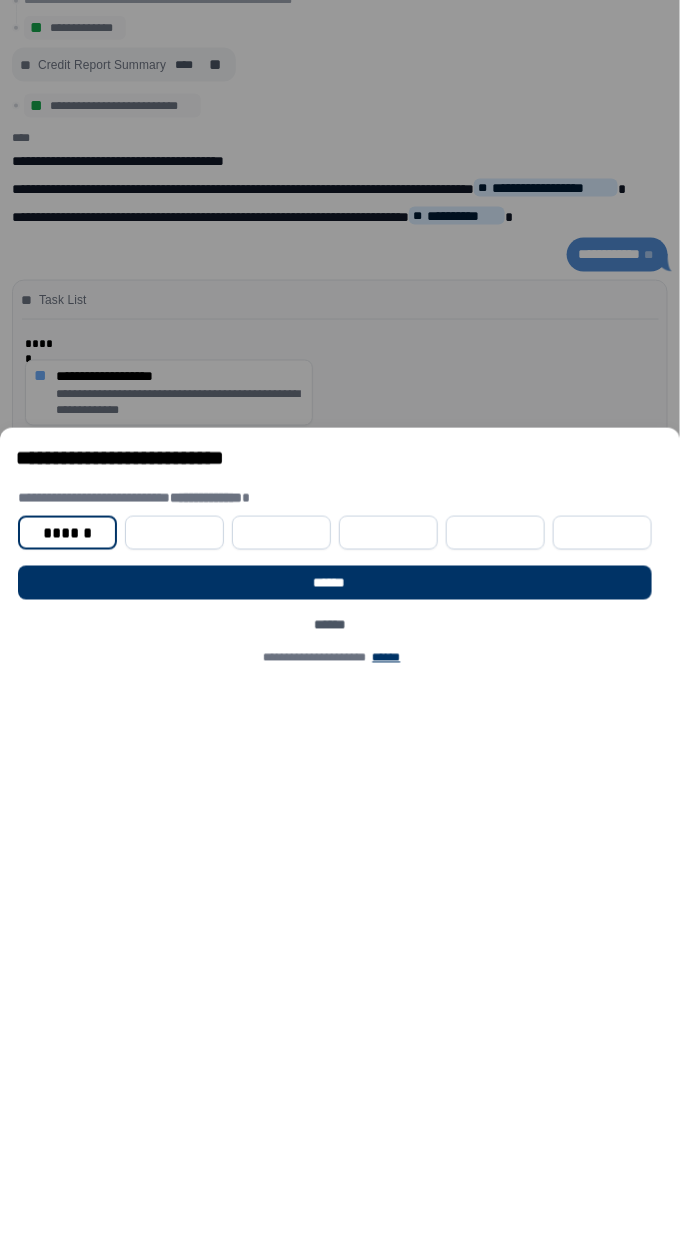 type on "*" 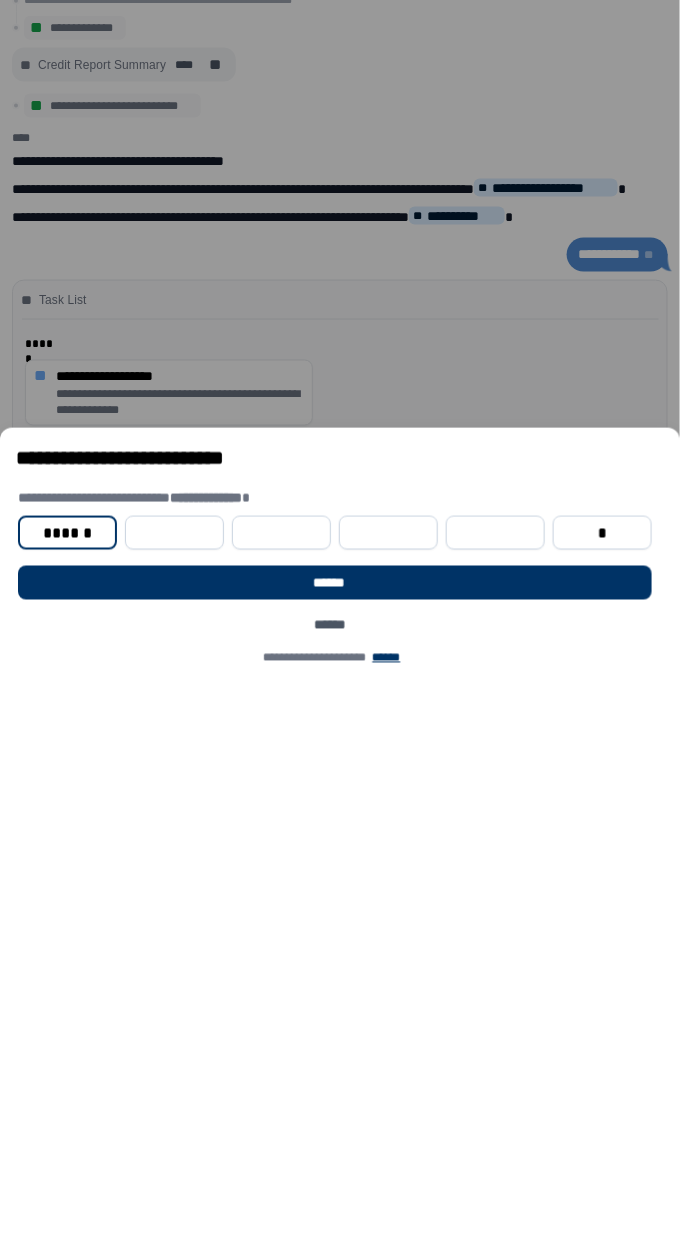 type on "*" 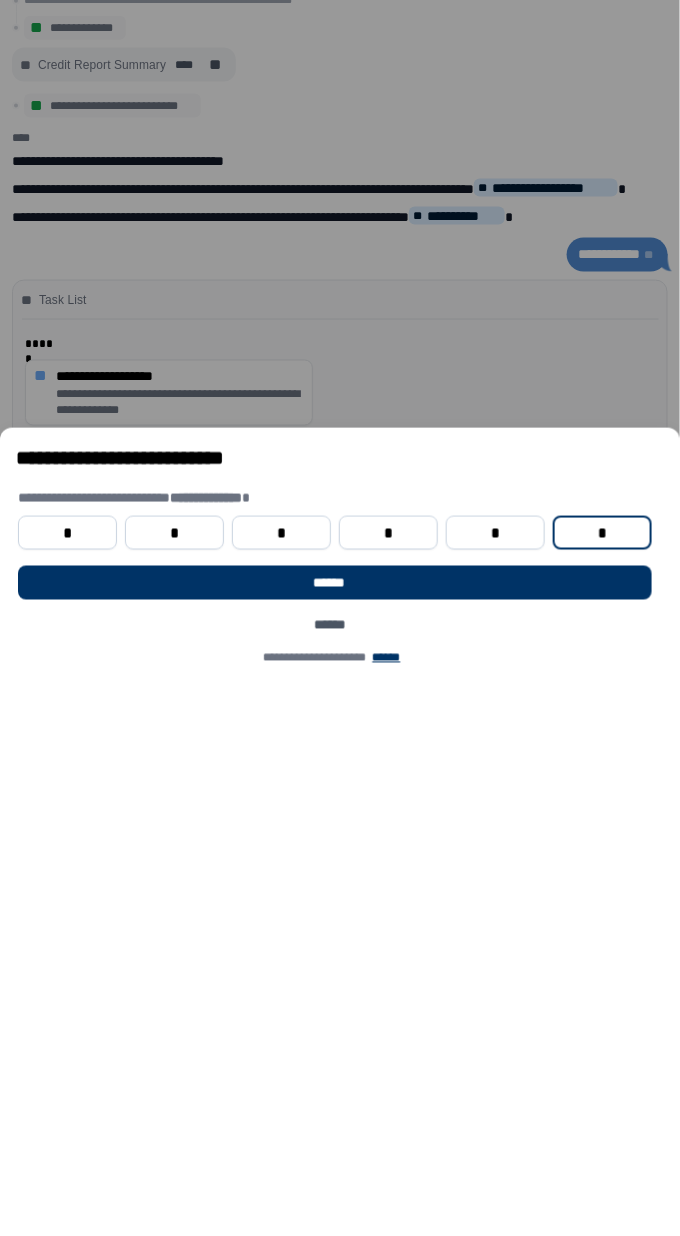 scroll, scrollTop: 0, scrollLeft: 0, axis: both 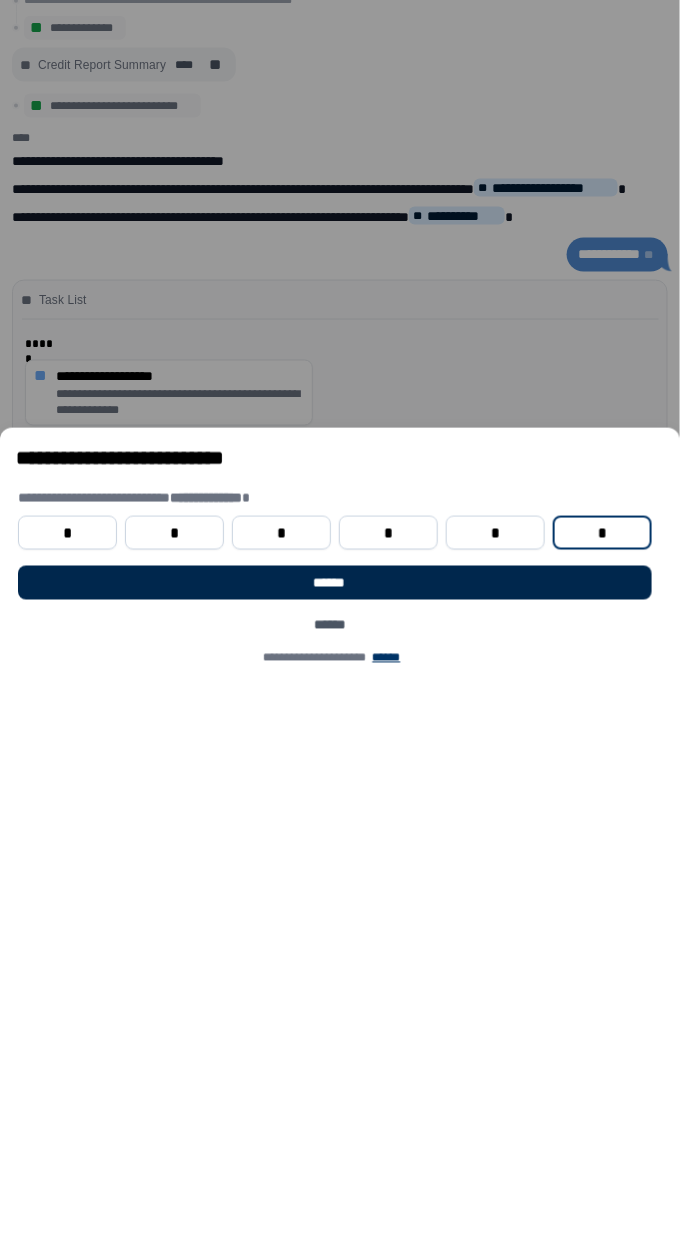 click on "******" at bounding box center (335, 1133) 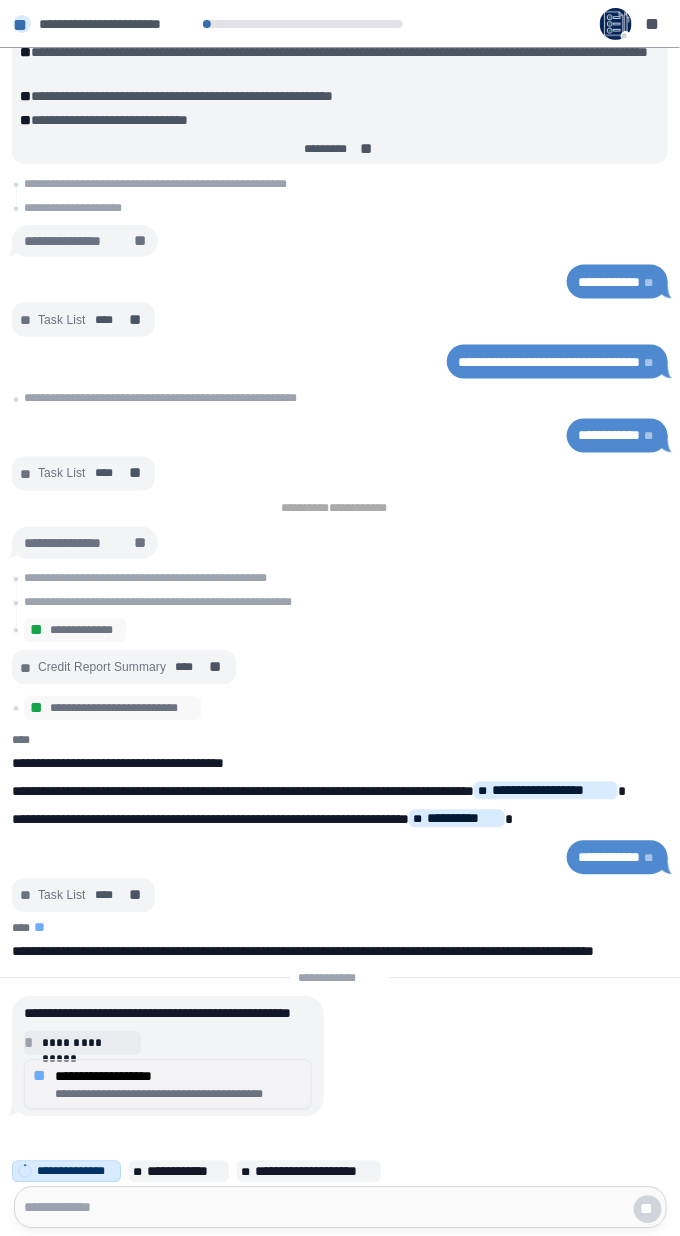 click on "**********" at bounding box center [179, 1095] 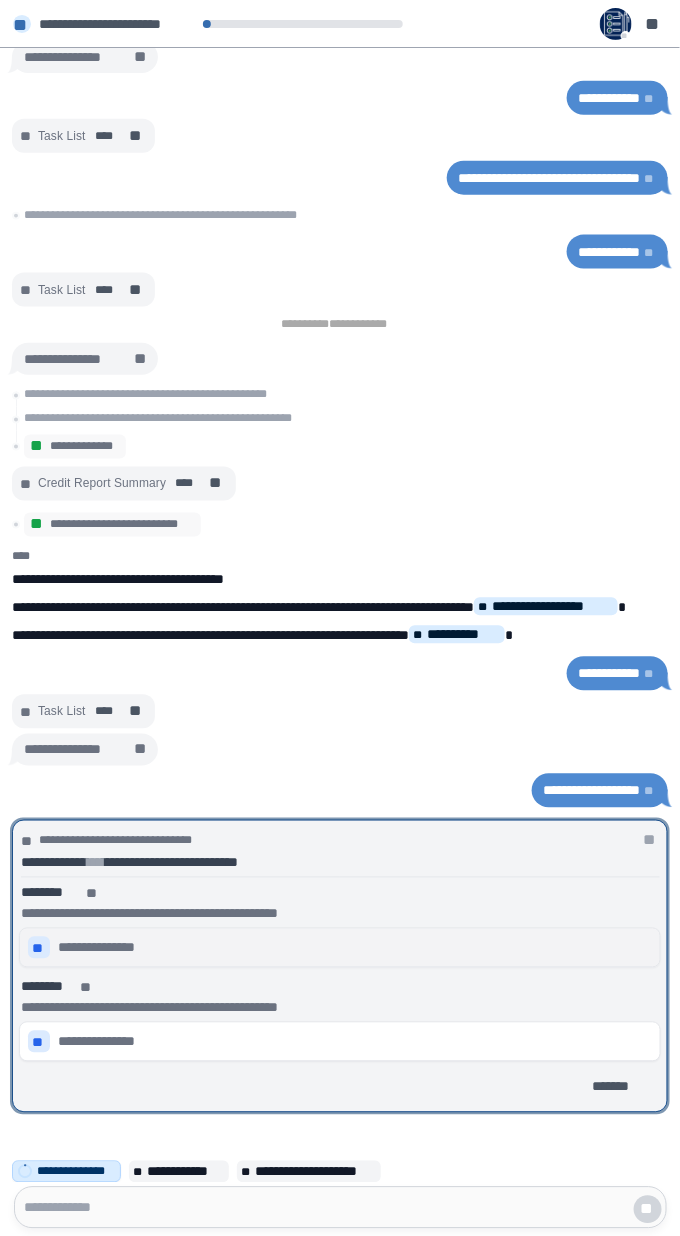 click on "**" at bounding box center [39, 948] 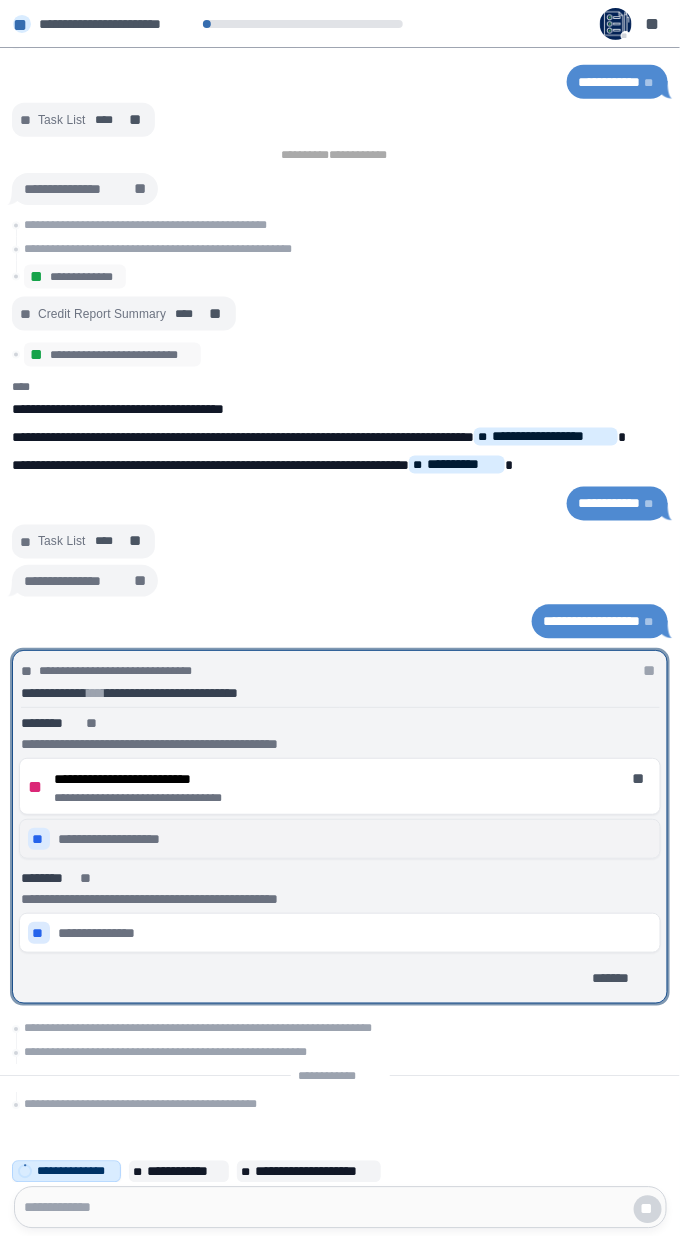 click on "**********" at bounding box center [122, 840] 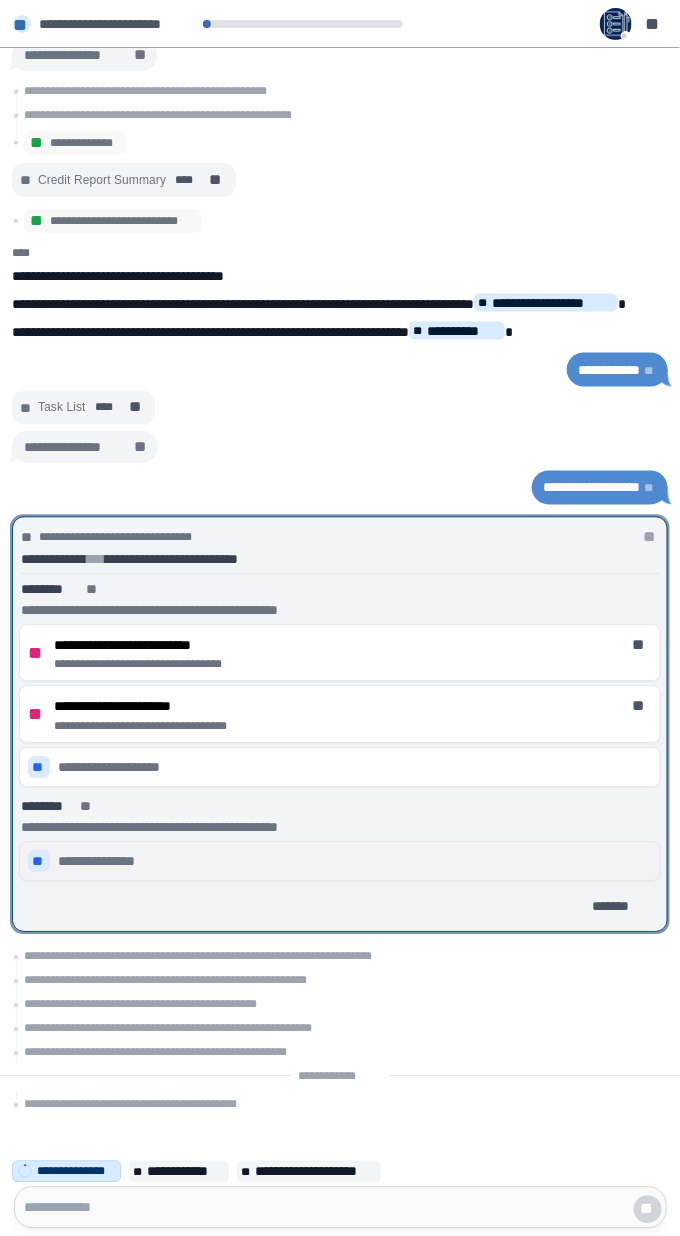 click on "**********" at bounding box center [340, 862] 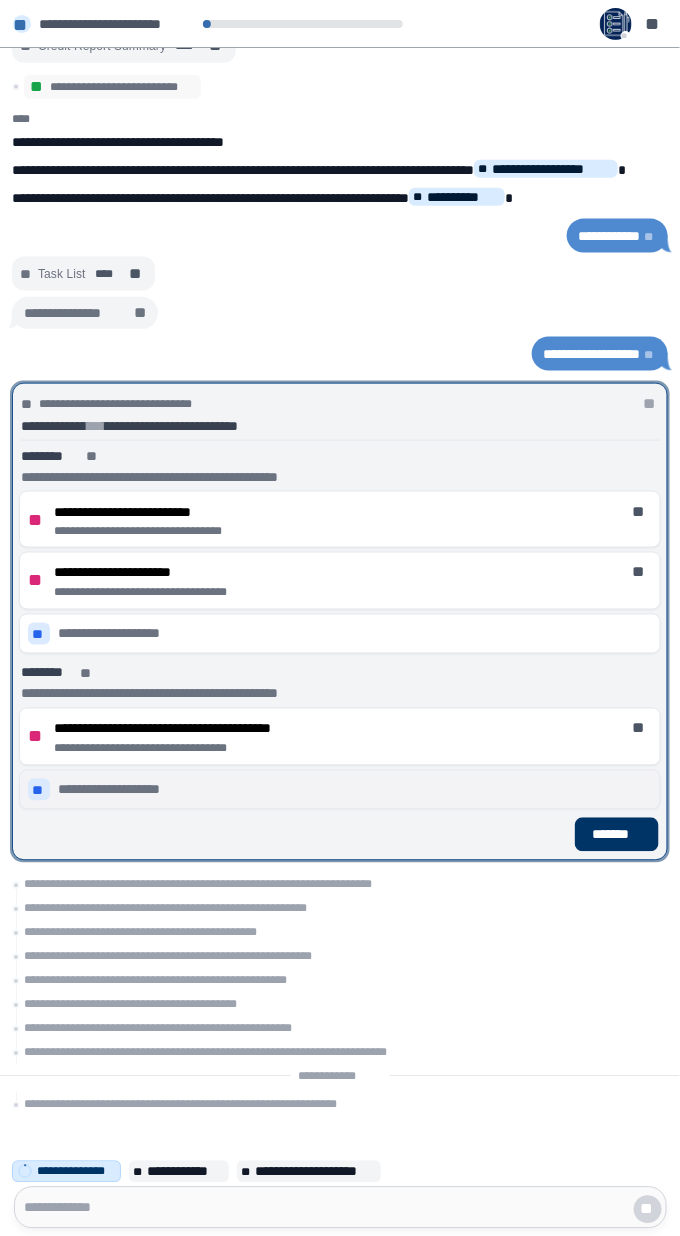 click on "**" at bounding box center (641, 729) 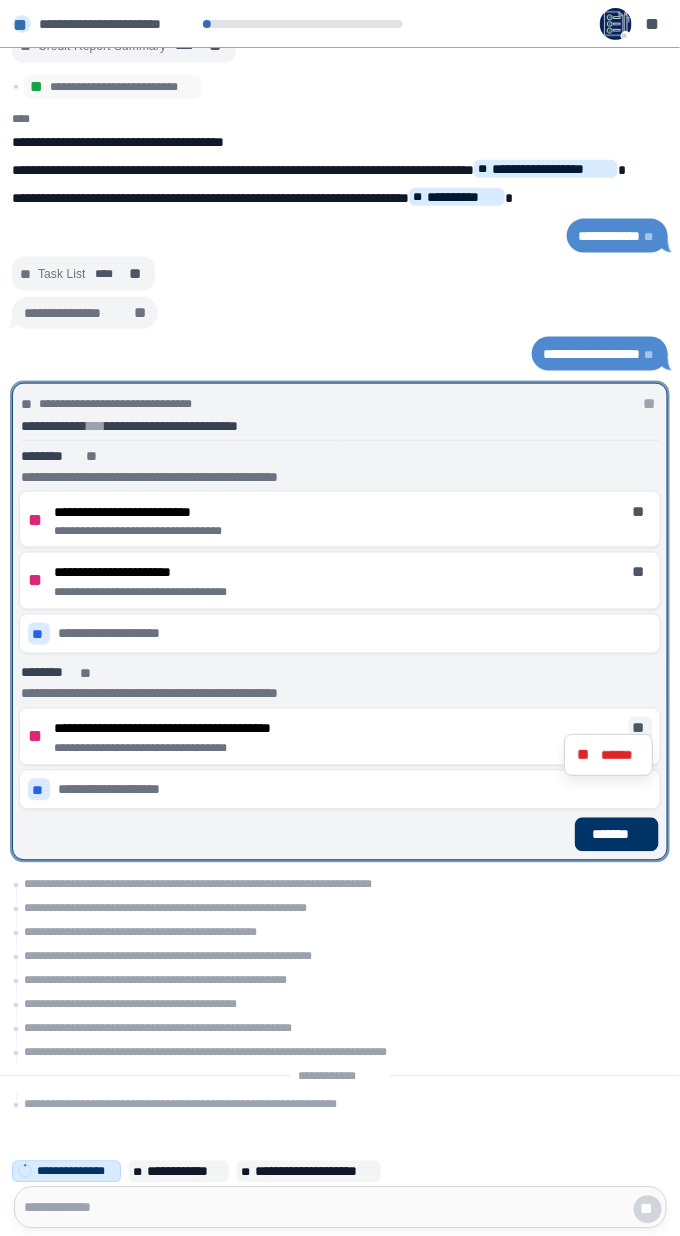 click on "******" at bounding box center (620, 755) 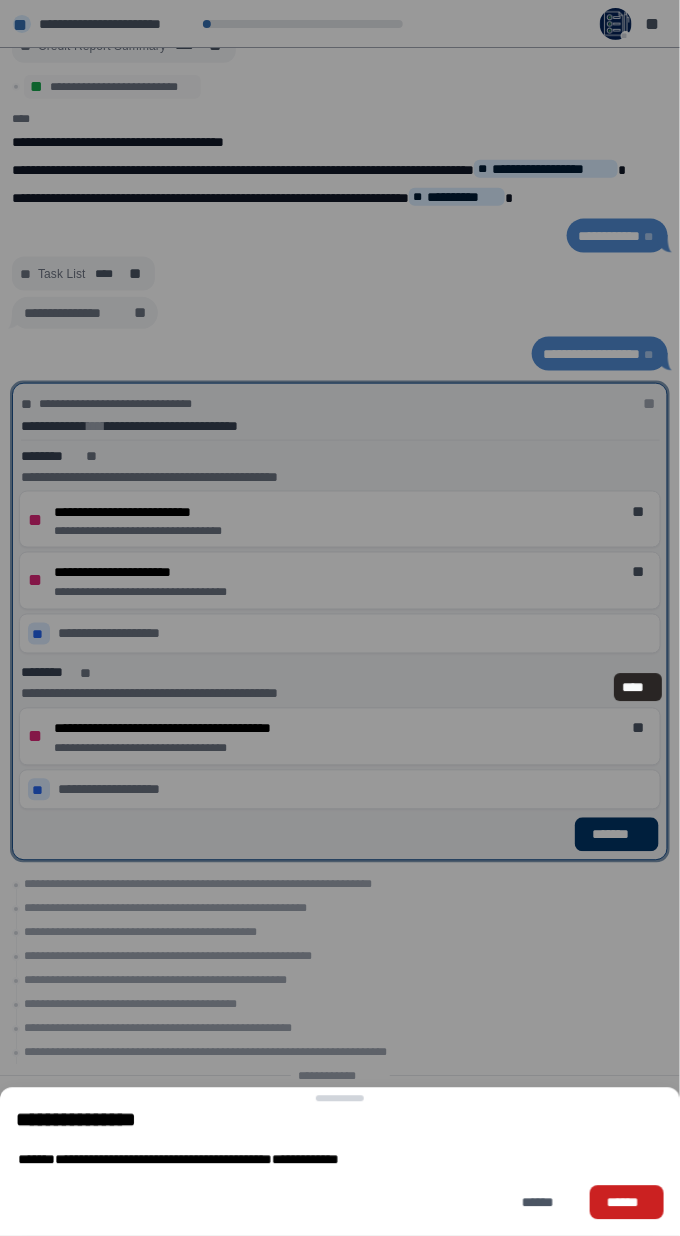 click on "******" at bounding box center (627, 1203) 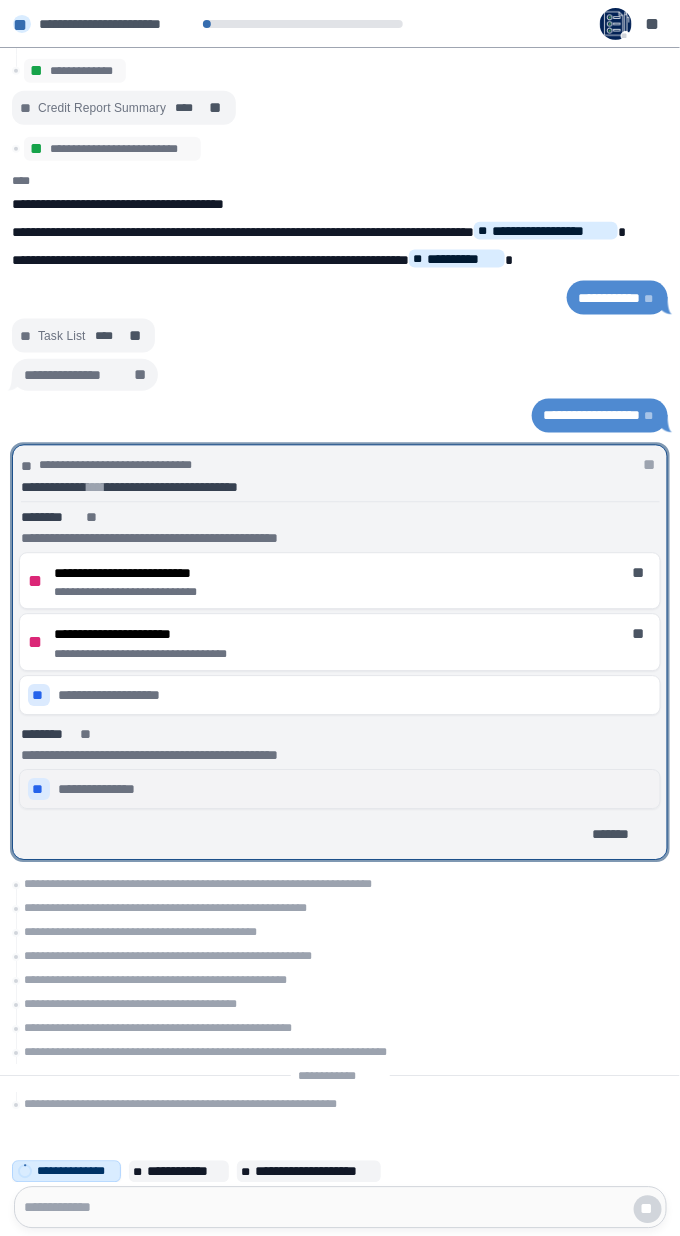 click on "**" at bounding box center (39, 790) 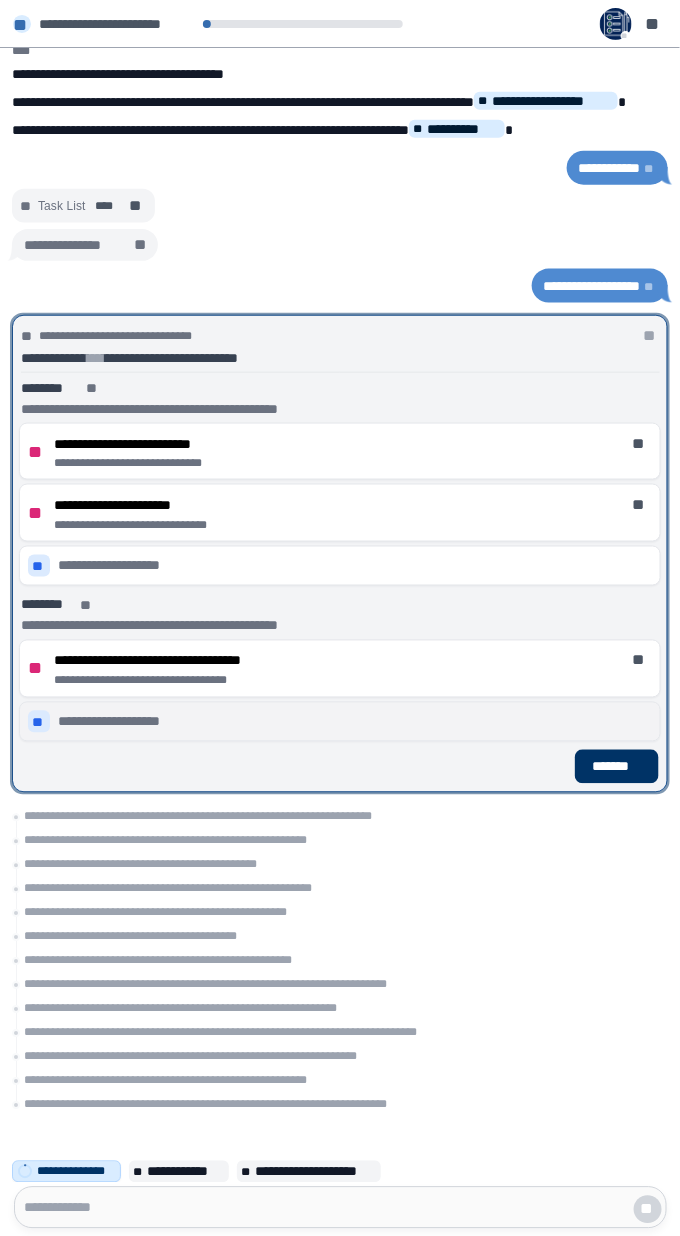 click on "**" at bounding box center (641, 661) 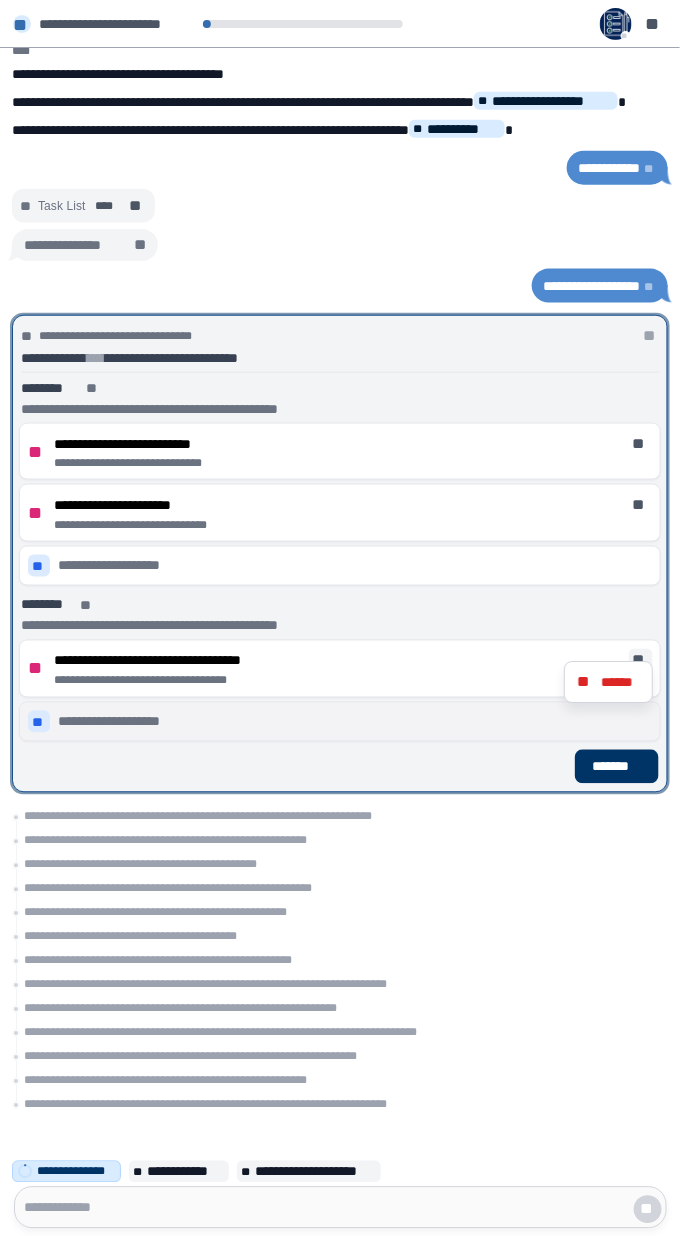 click on "******" at bounding box center (620, 682) 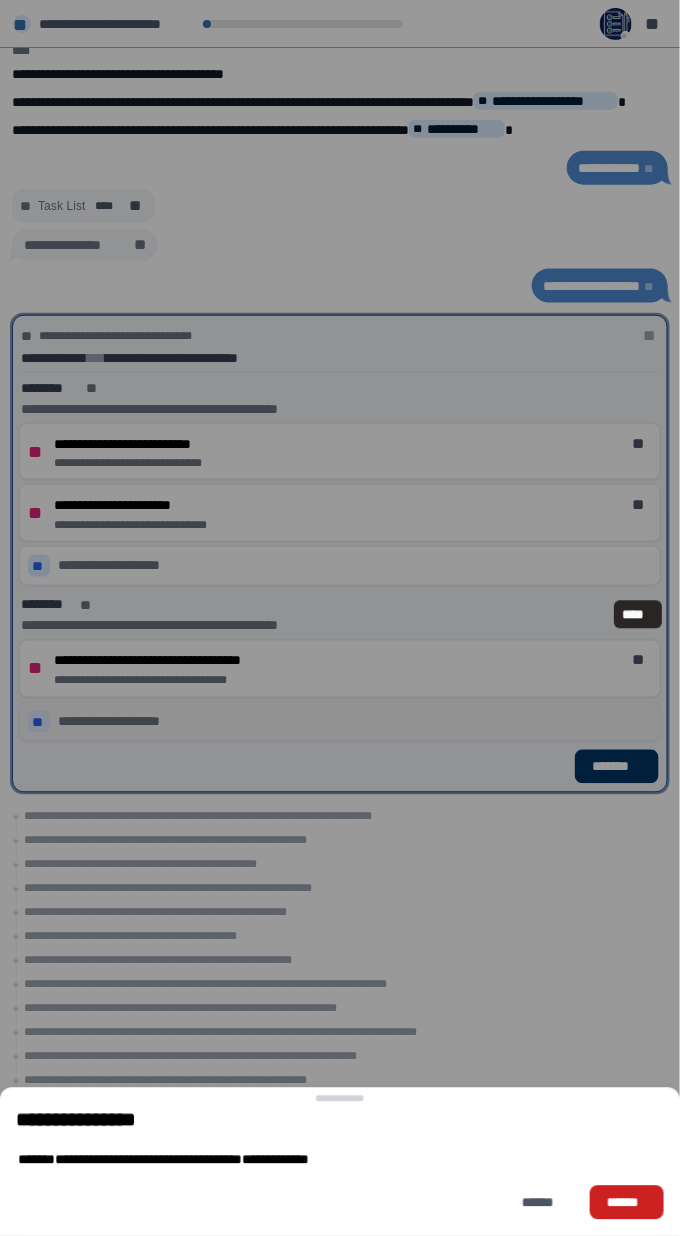 click on "******" at bounding box center (627, 1203) 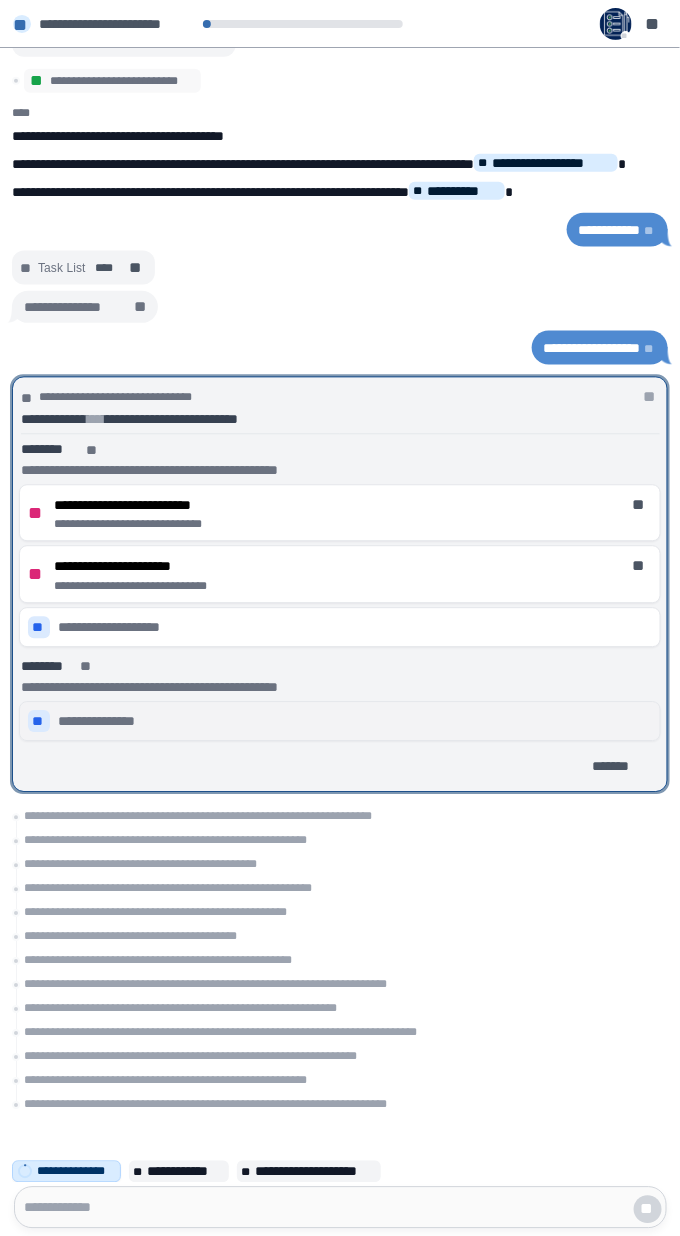 click on "**********" at bounding box center (104, 722) 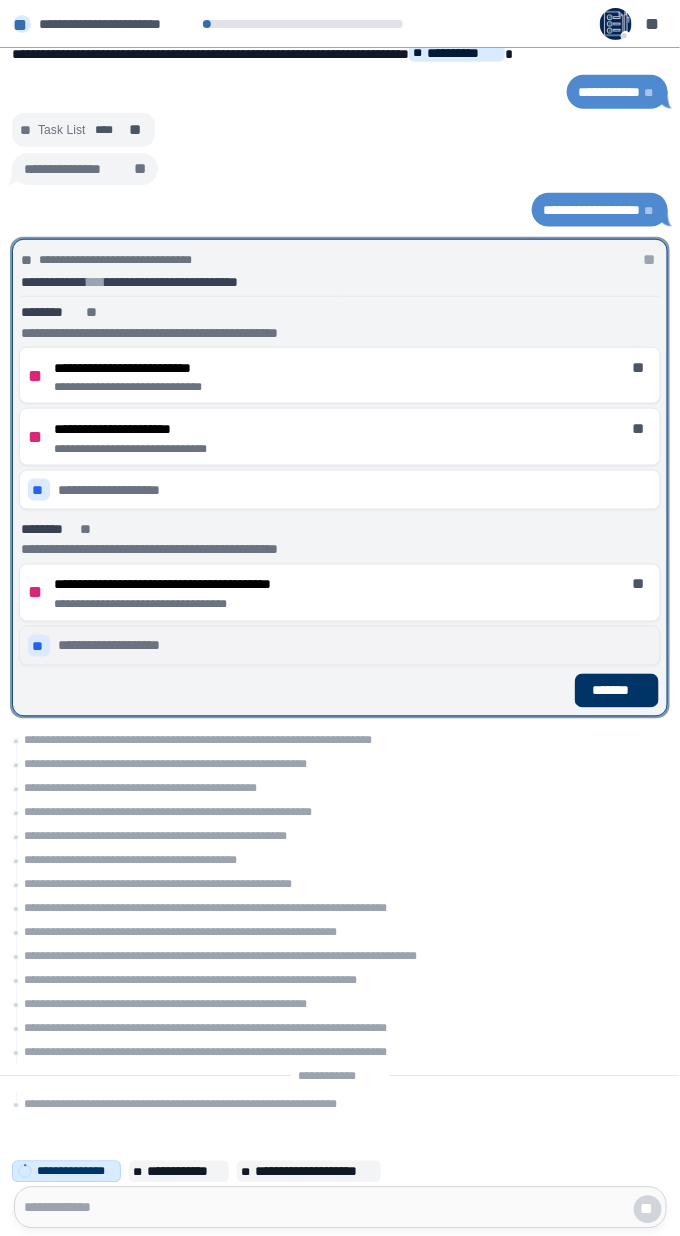 click on "**" at bounding box center [641, 585] 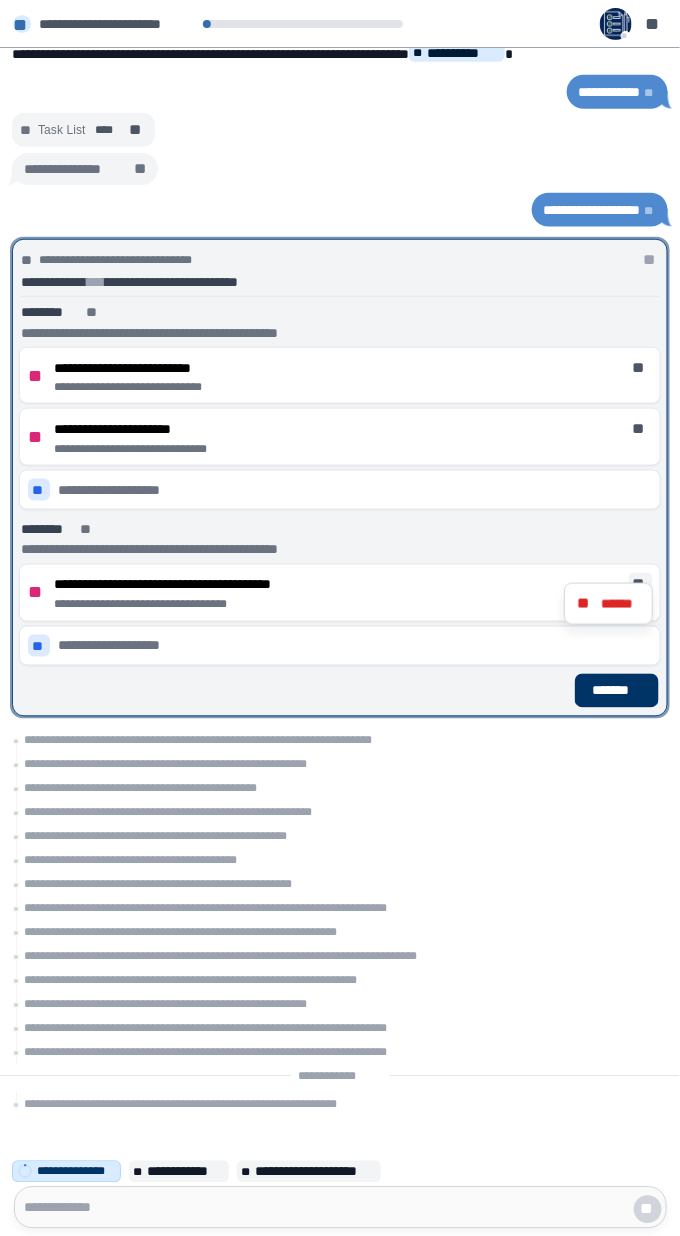 click on "** ******" at bounding box center [608, 604] 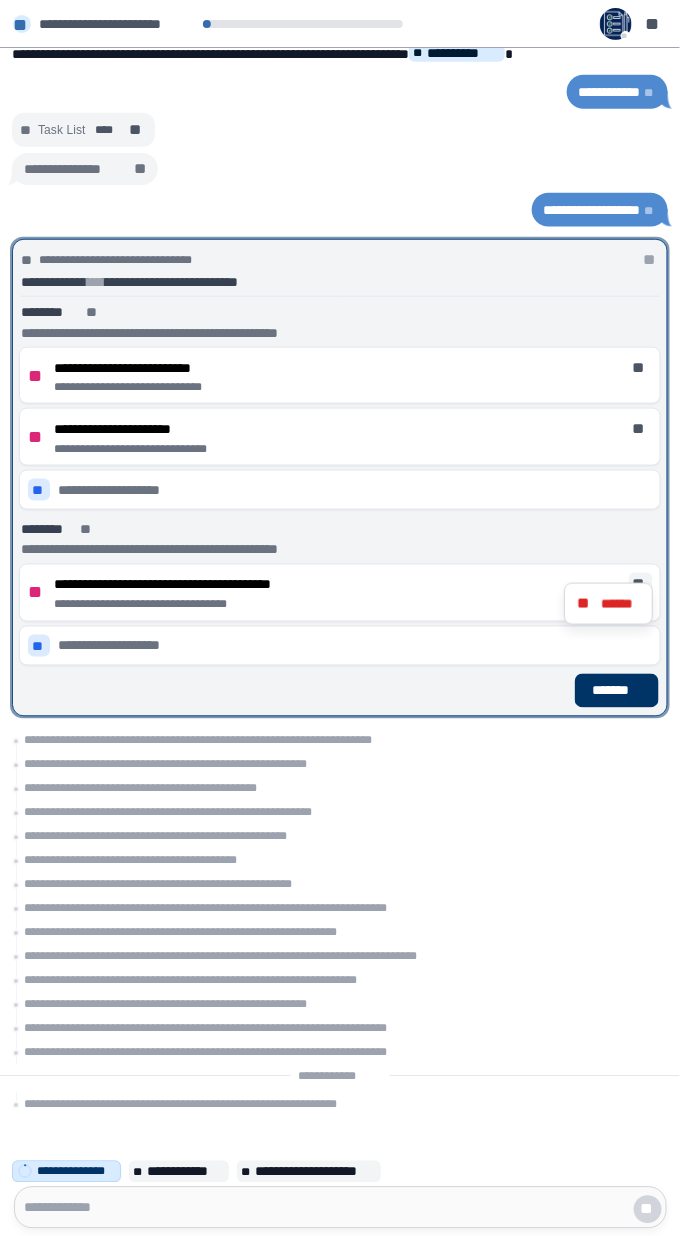 click on "******" at bounding box center [620, 604] 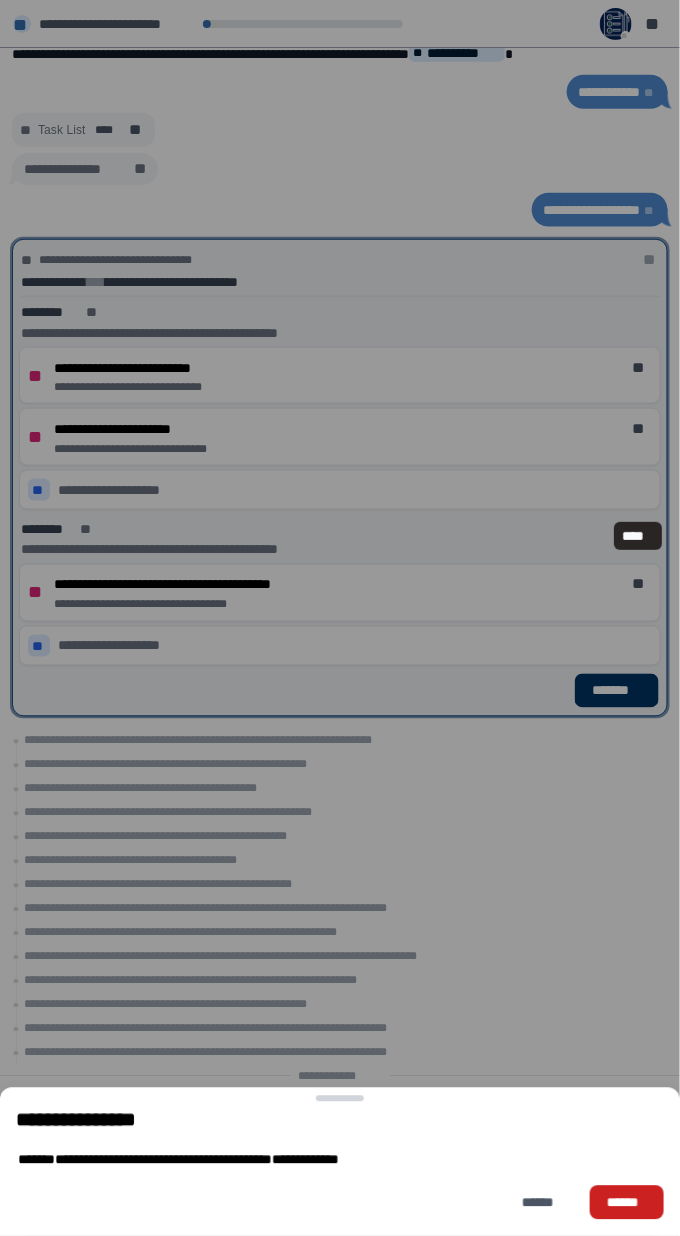 click on "******" at bounding box center (627, 1203) 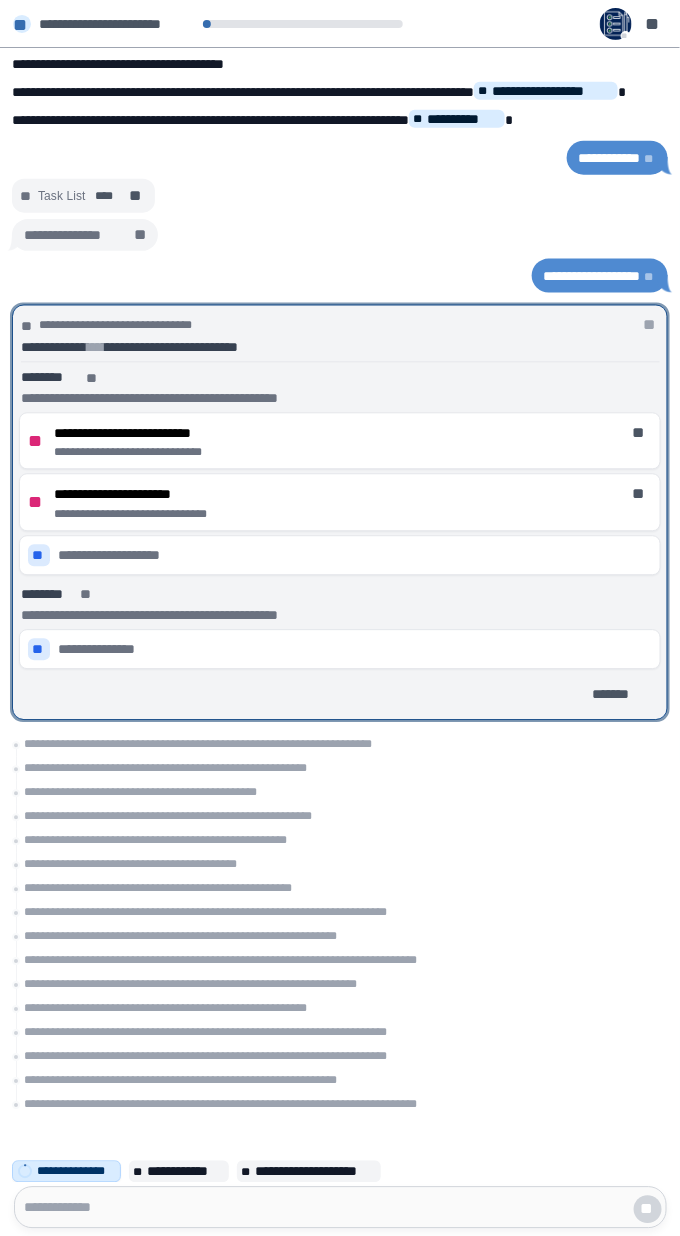 click on "**" at bounding box center [39, 650] 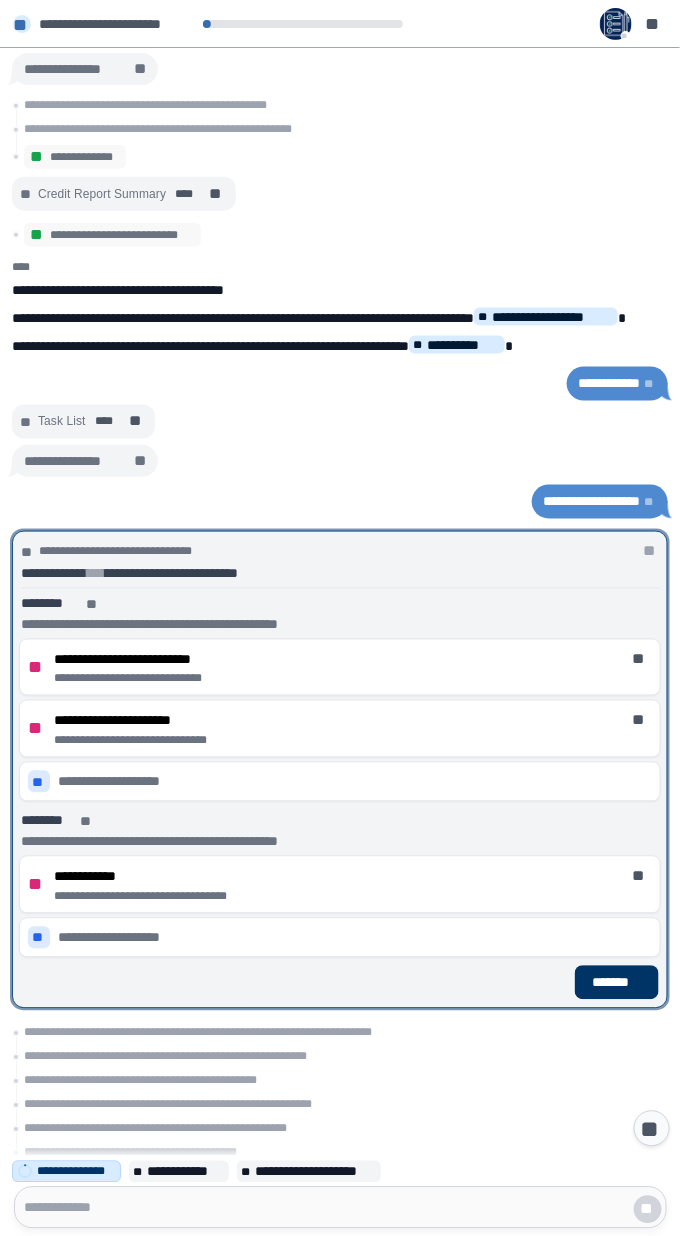 scroll, scrollTop: 0, scrollLeft: 0, axis: both 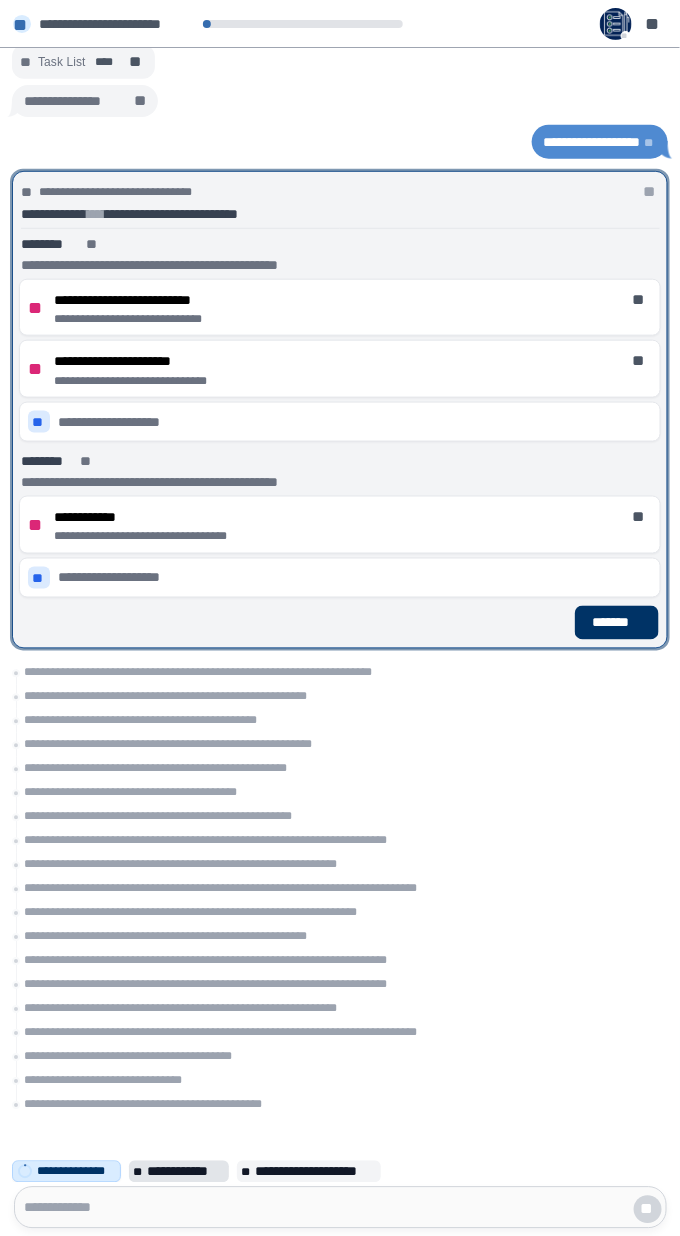 click on "**********" at bounding box center (186, 1172) 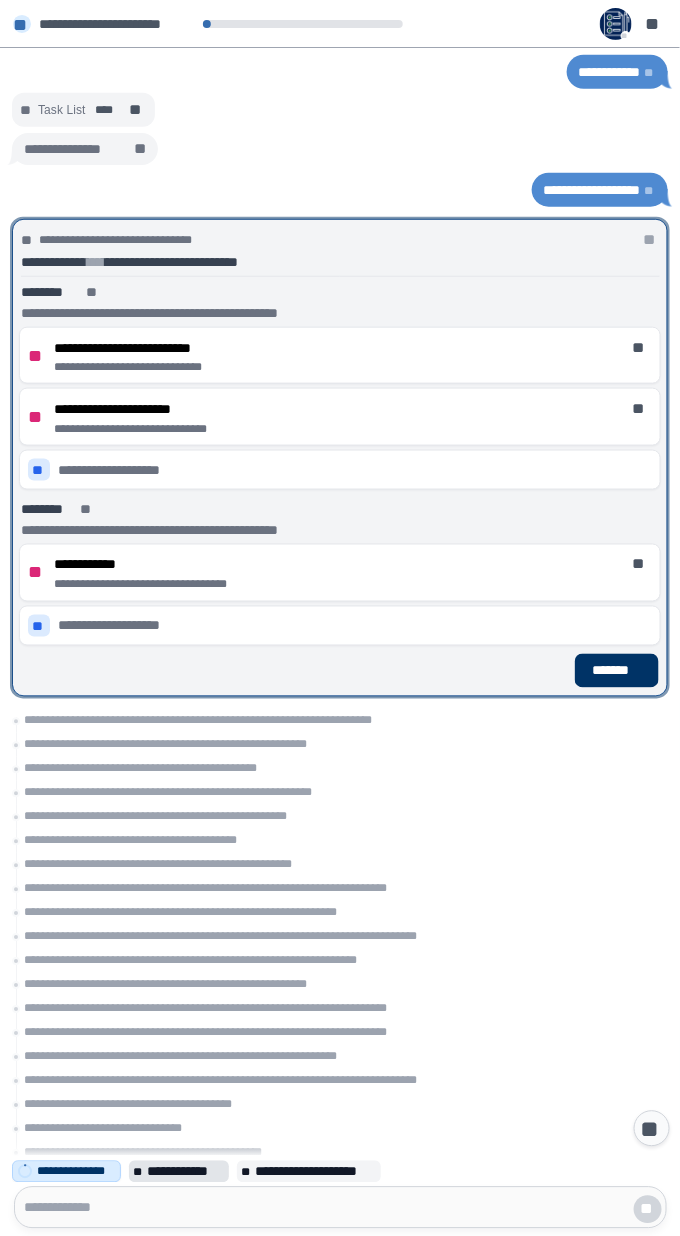 scroll, scrollTop: 280, scrollLeft: 0, axis: vertical 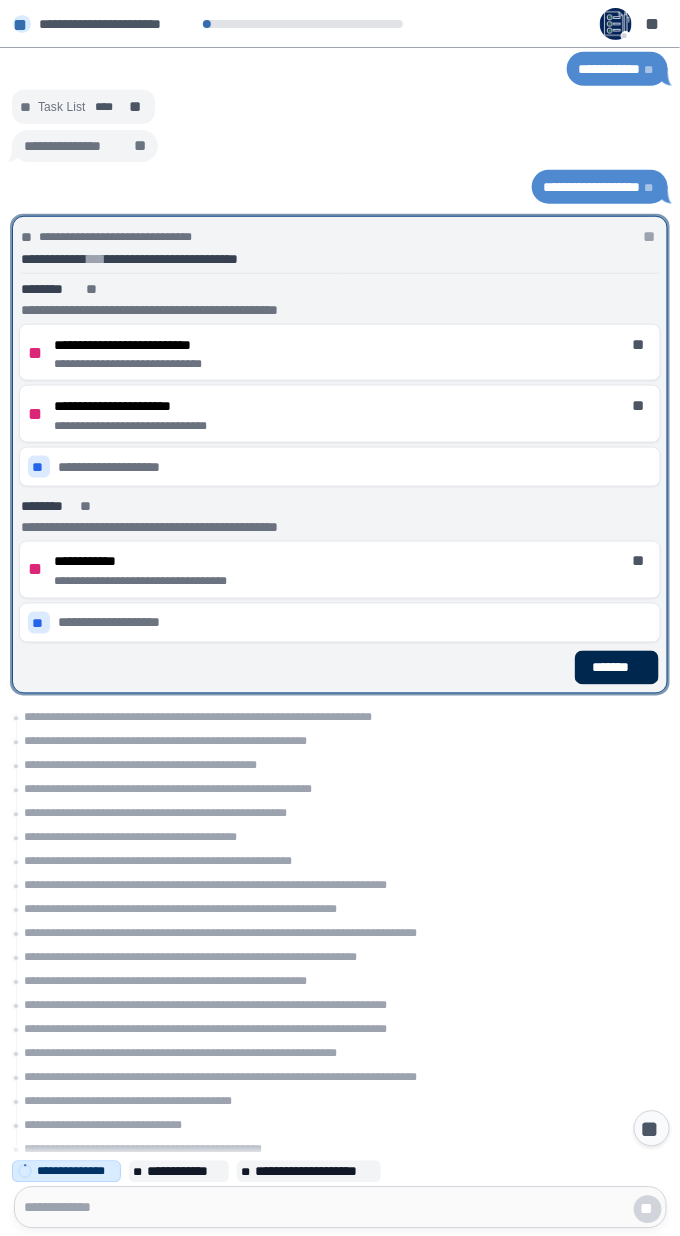 click on "*******" at bounding box center [617, 668] 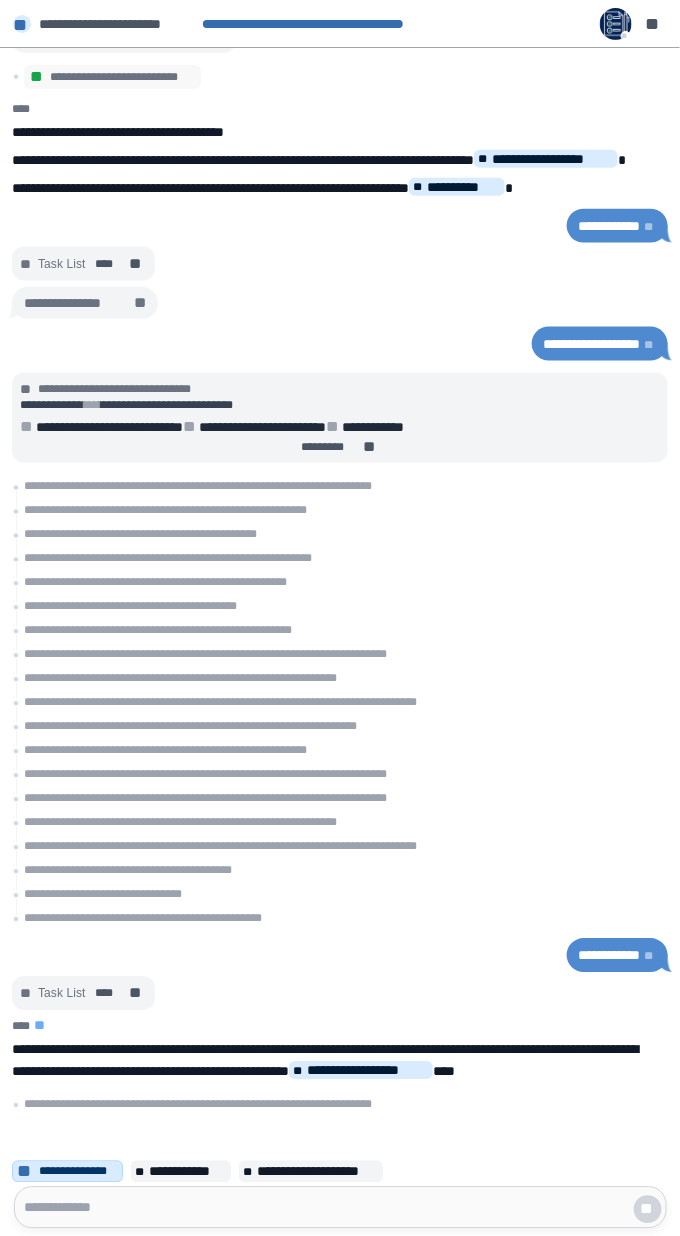 scroll, scrollTop: 5, scrollLeft: 0, axis: vertical 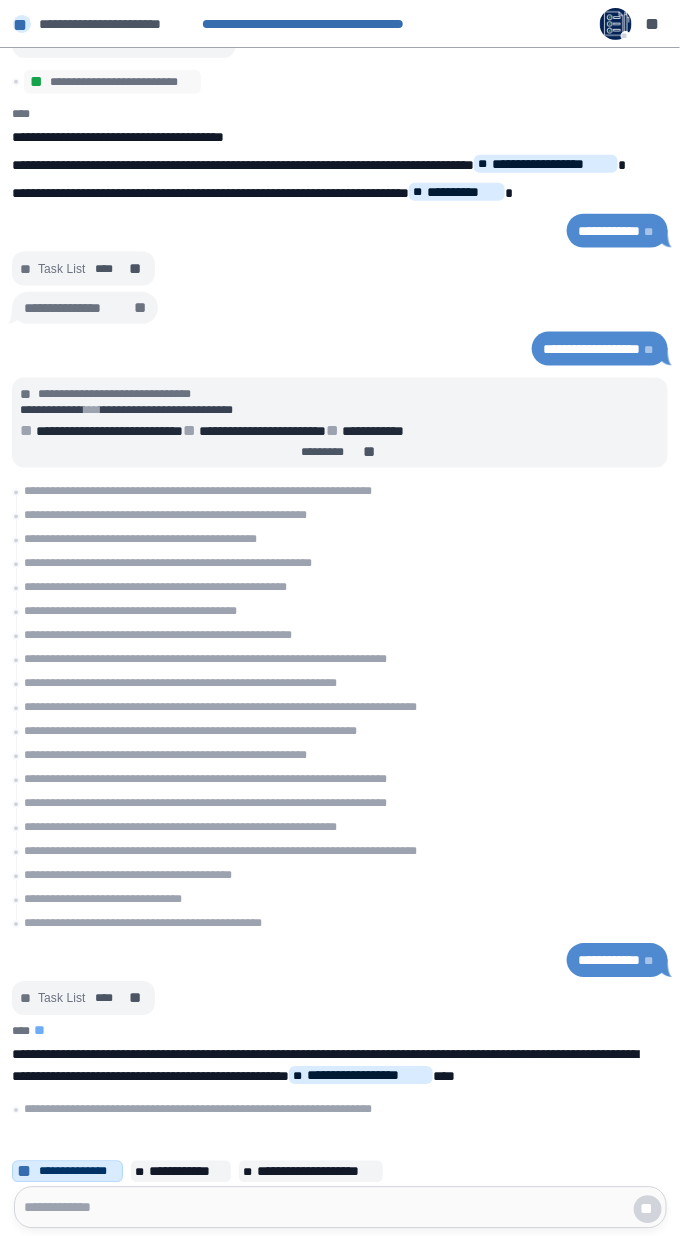 click on "**********" at bounding box center (198, 1110) 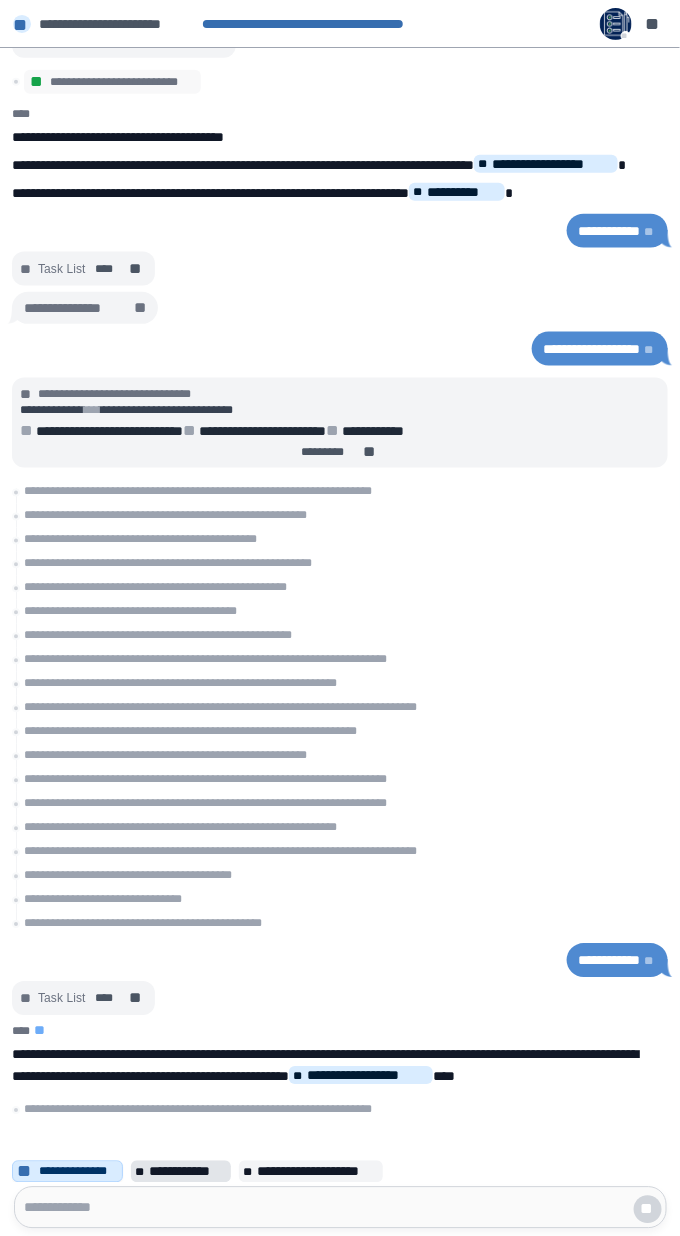click on "**********" at bounding box center (188, 1172) 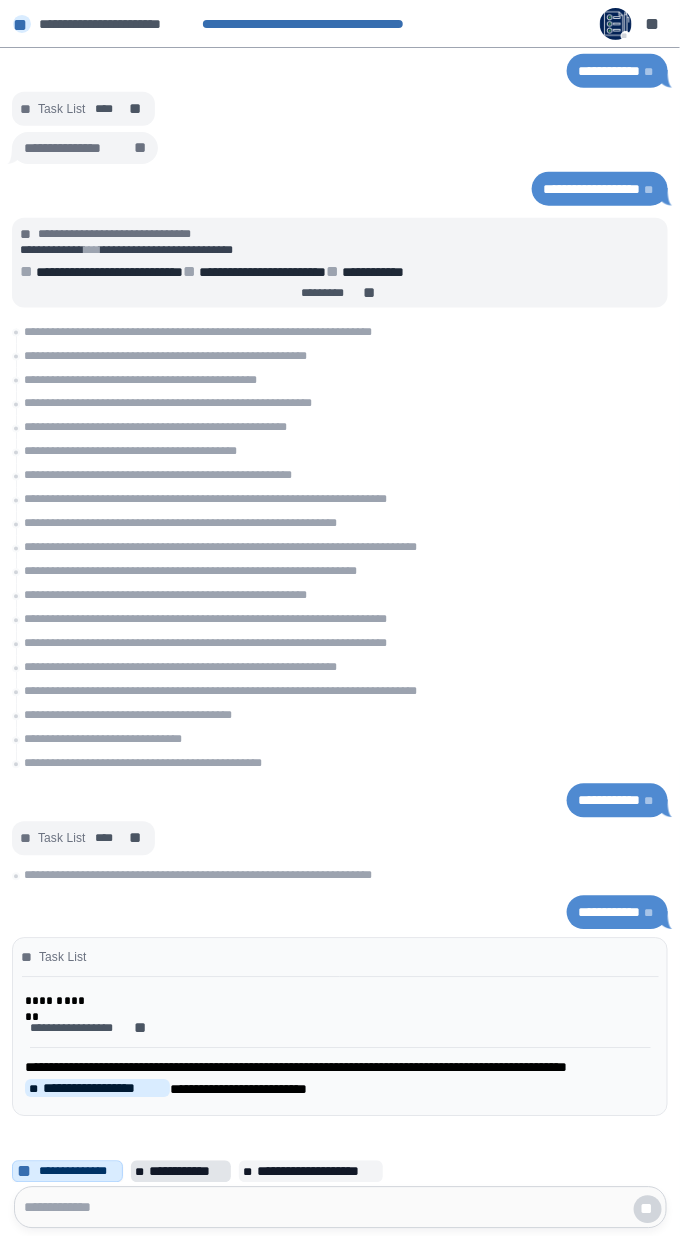 scroll, scrollTop: 1, scrollLeft: 0, axis: vertical 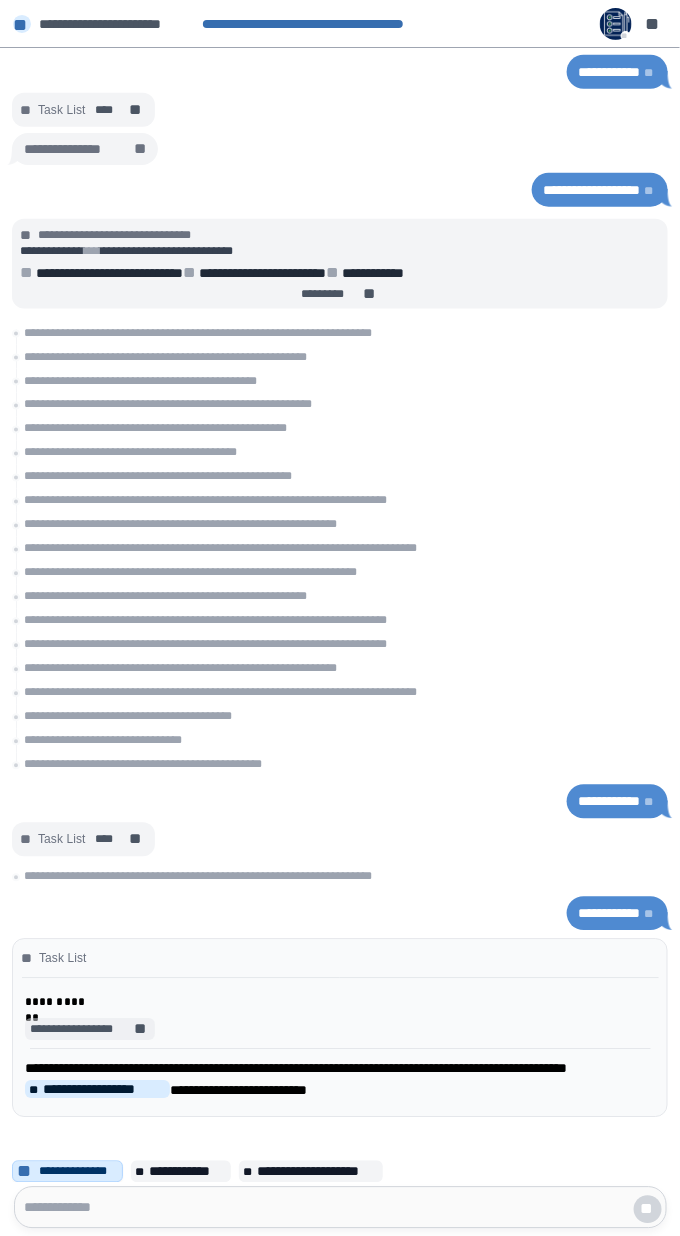 click on "**********" at bounding box center (80, 1030) 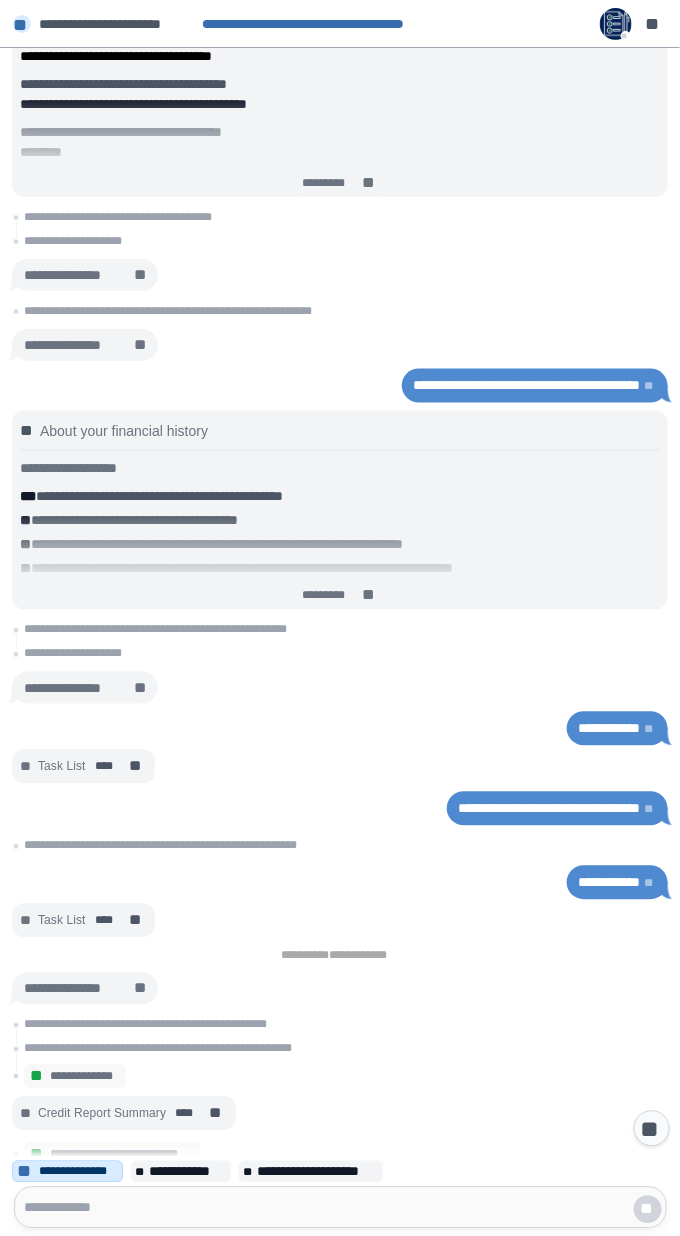 scroll, scrollTop: 1811, scrollLeft: 0, axis: vertical 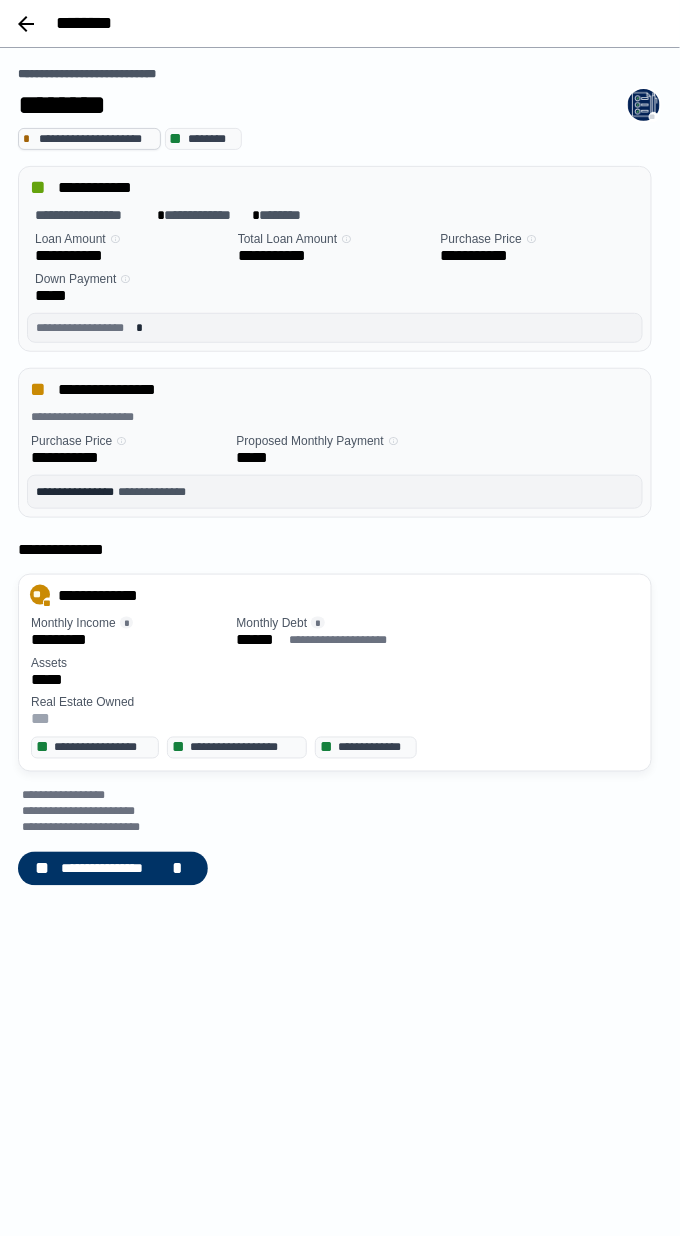 click on "**********" at bounding box center [96, 139] 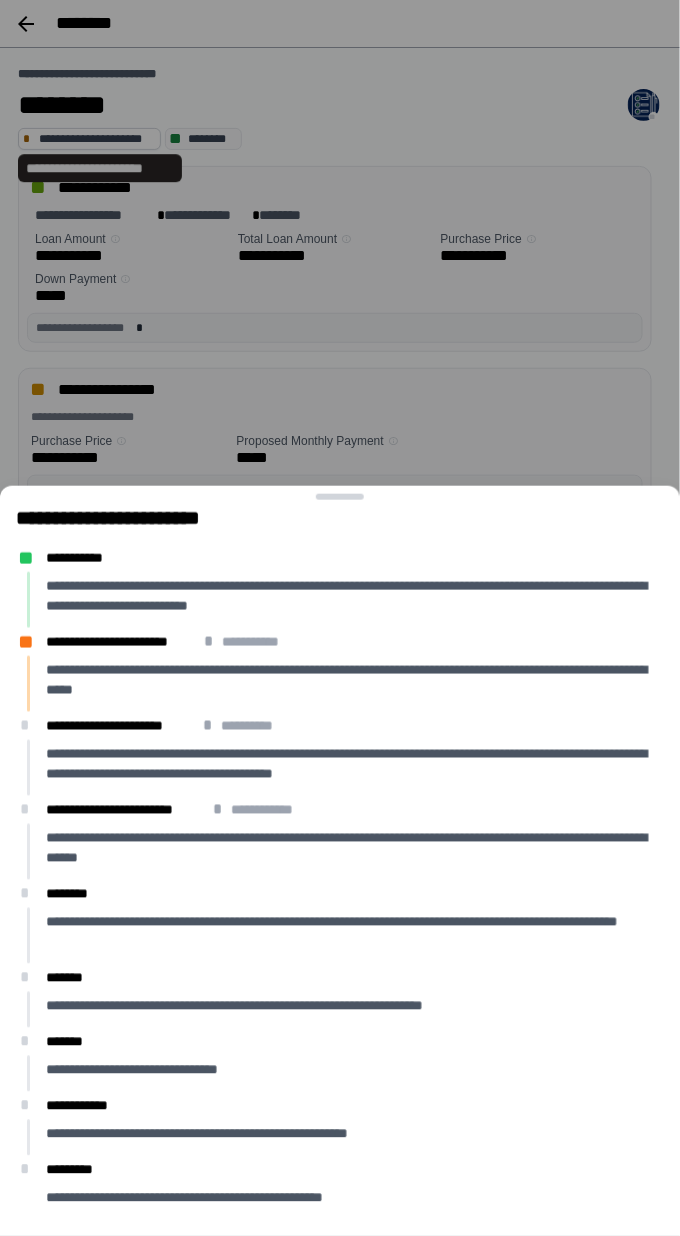 click at bounding box center [340, 618] 